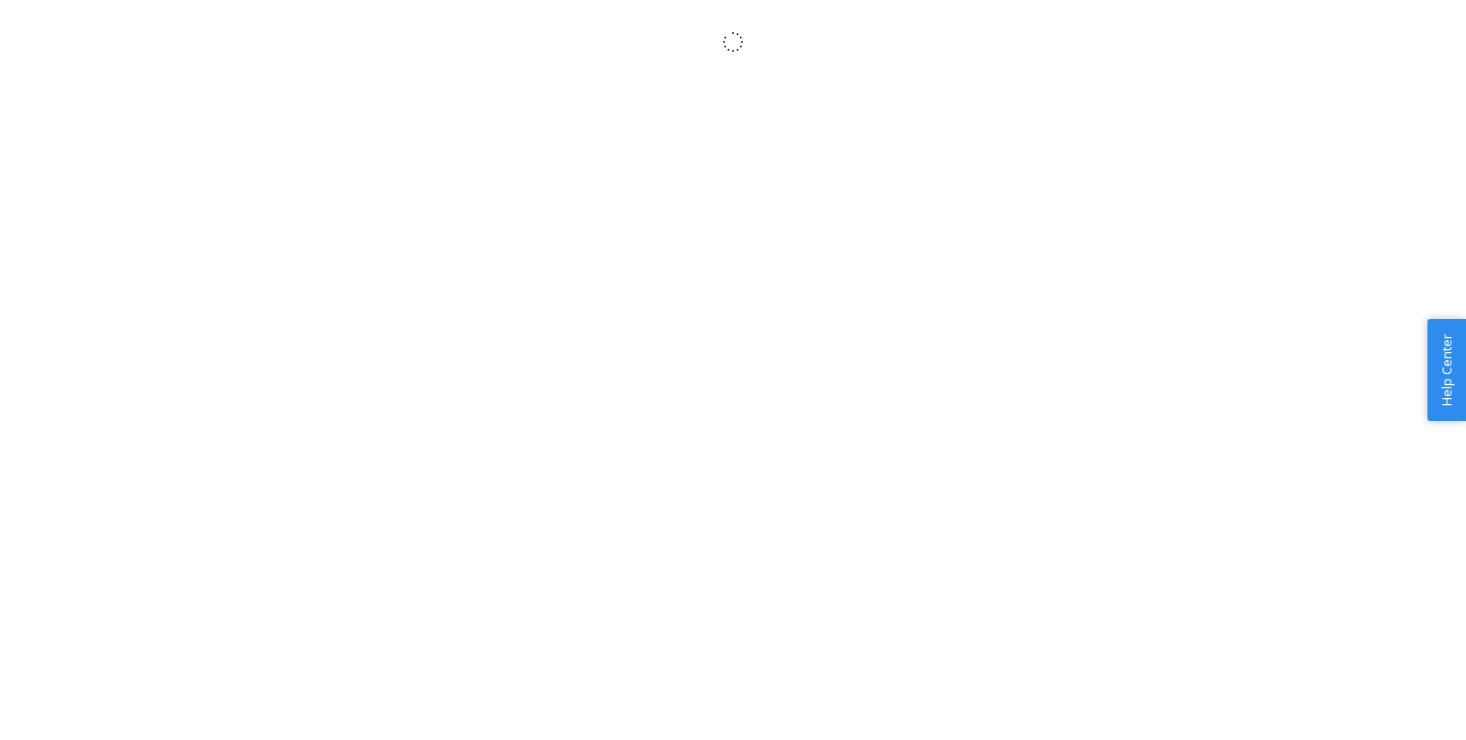 scroll, scrollTop: 0, scrollLeft: 0, axis: both 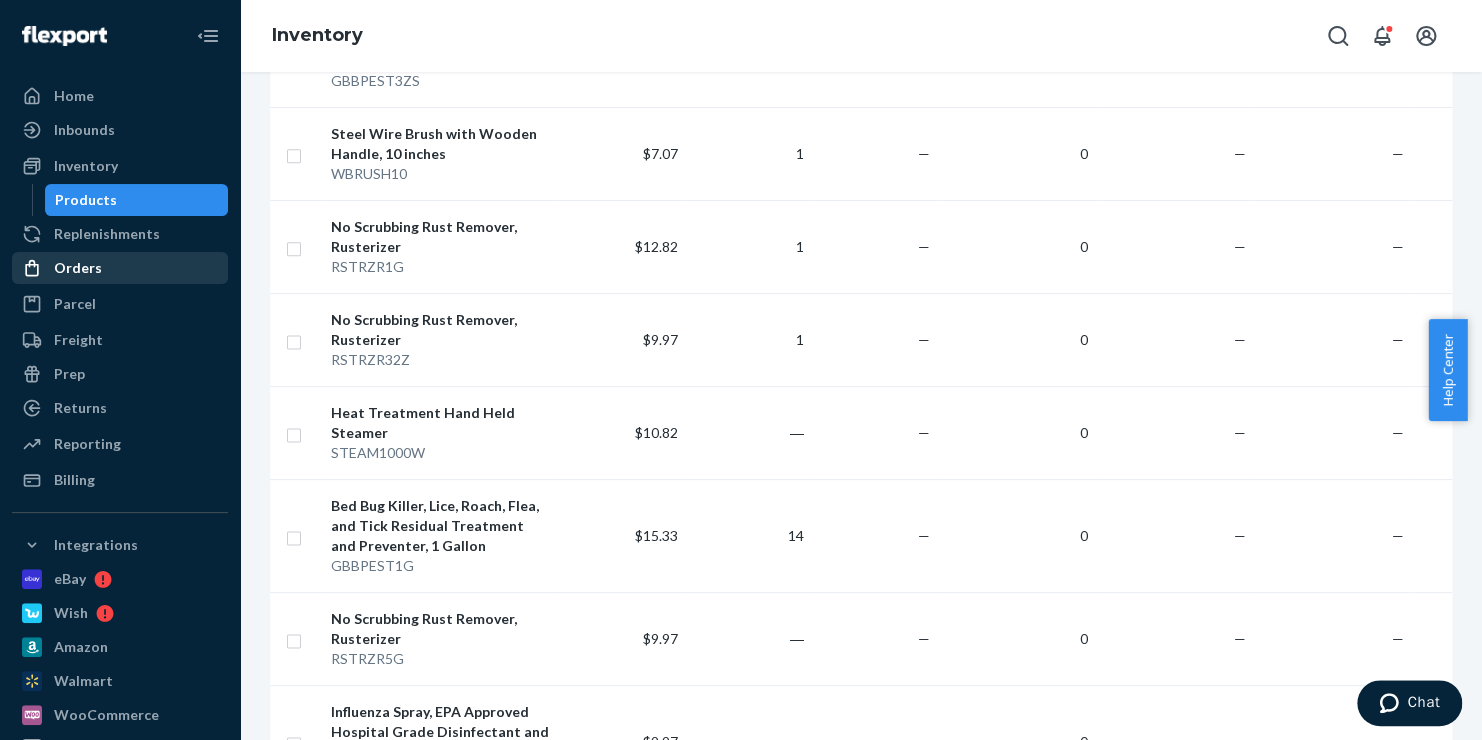 click on "Orders" at bounding box center [78, 268] 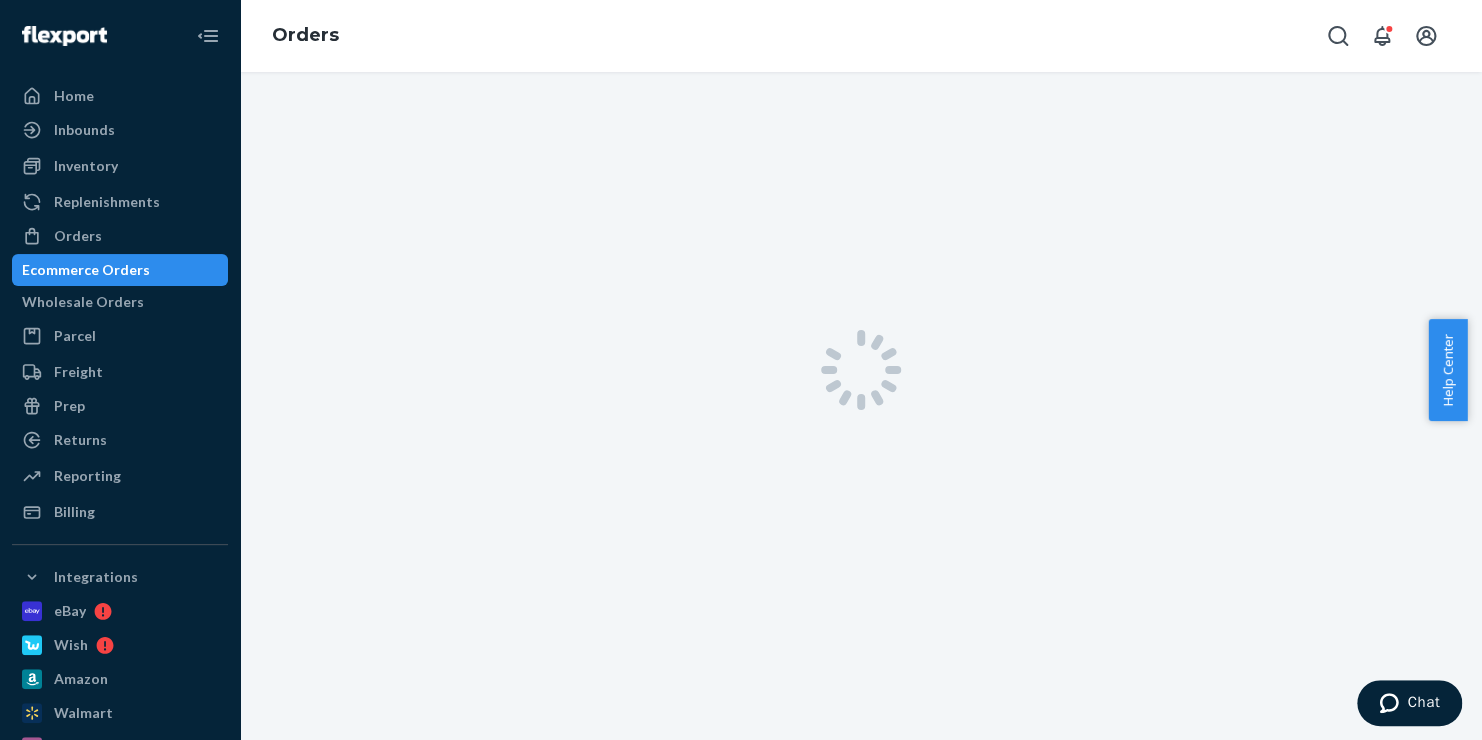 scroll, scrollTop: 0, scrollLeft: 0, axis: both 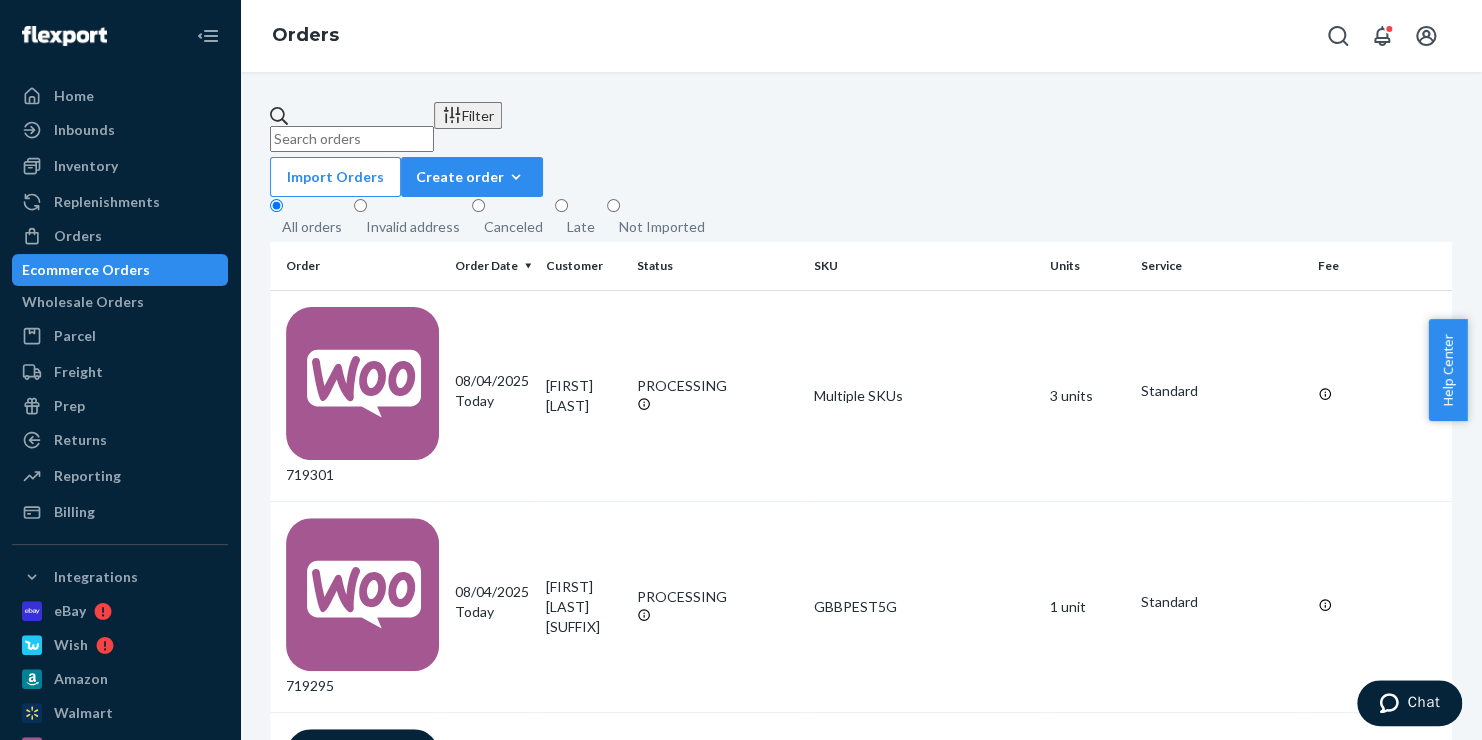 click at bounding box center [352, 139] 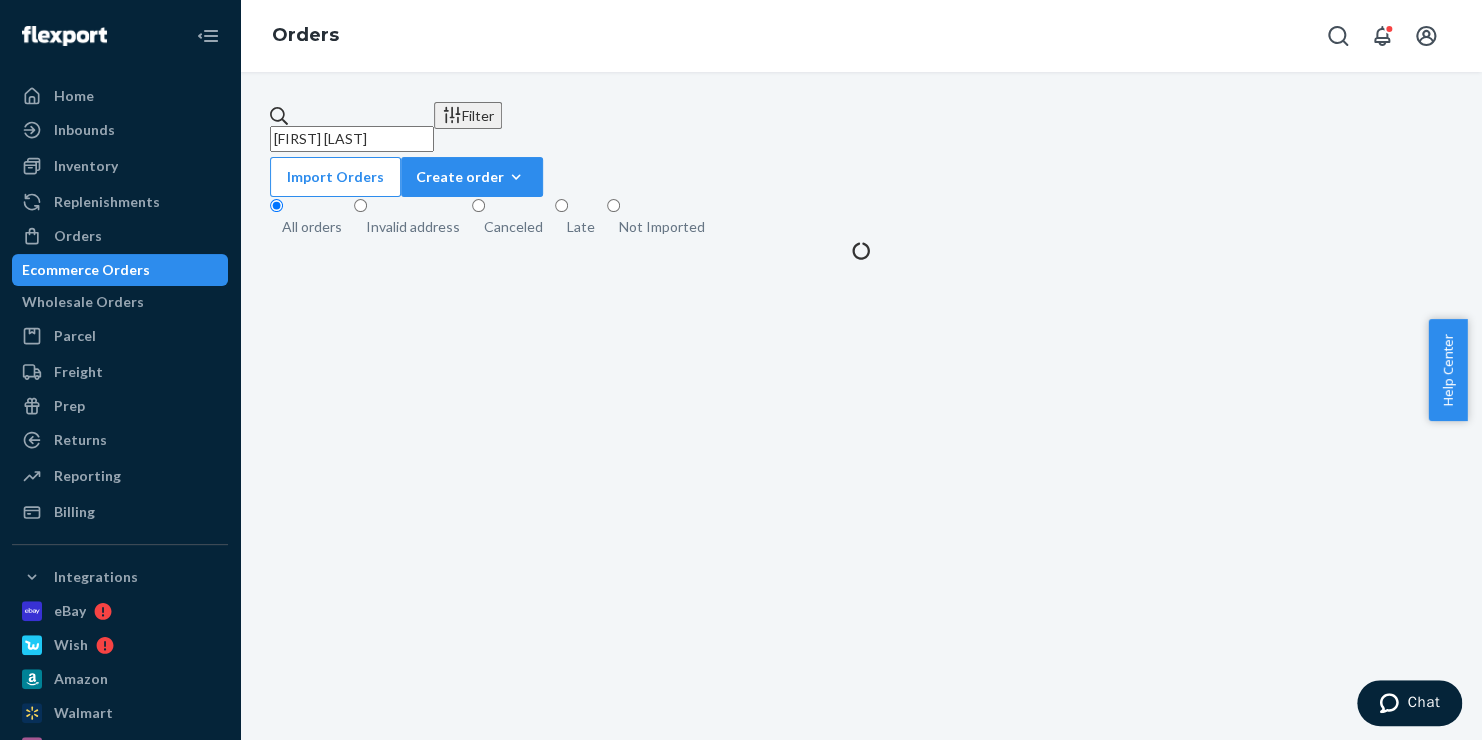 type on "[FIRST] [LAST]" 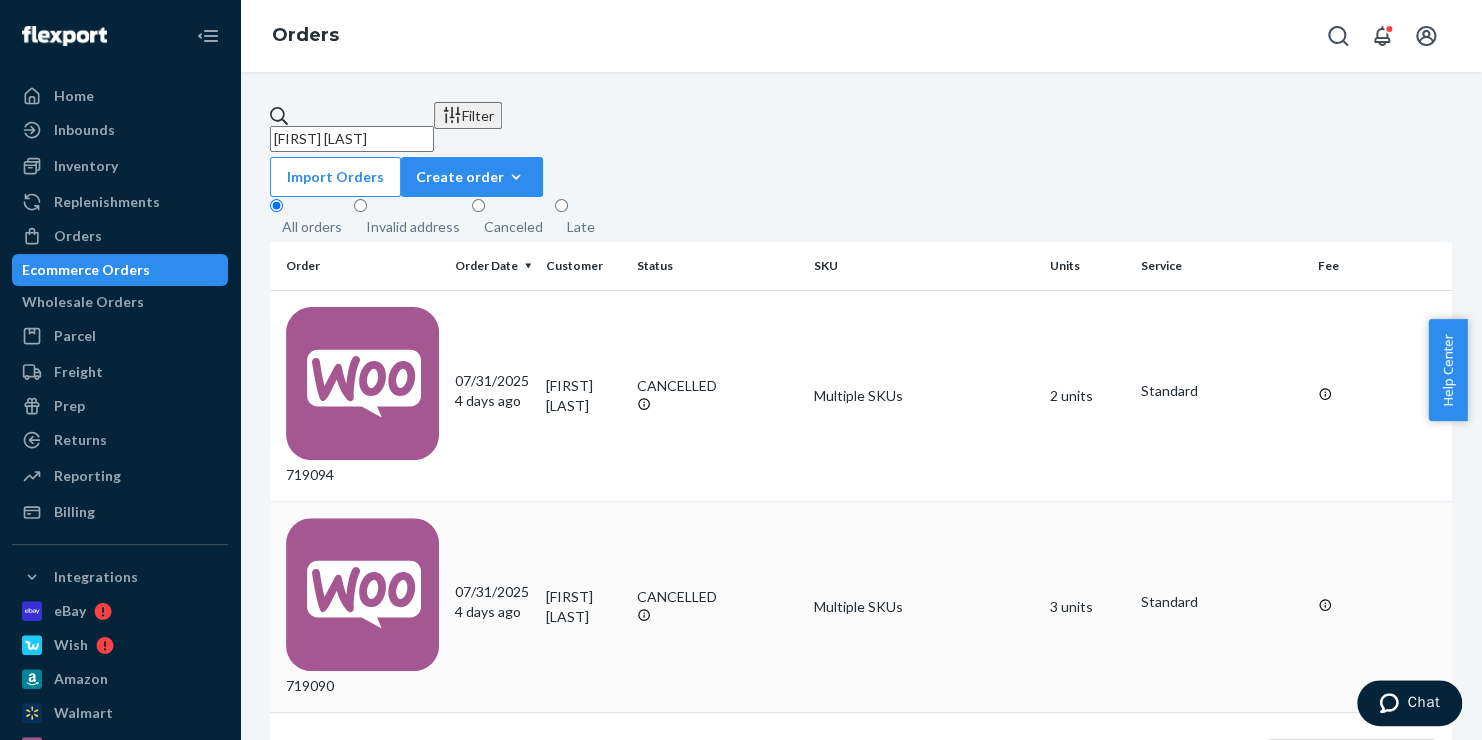click on "719090" at bounding box center [362, 607] 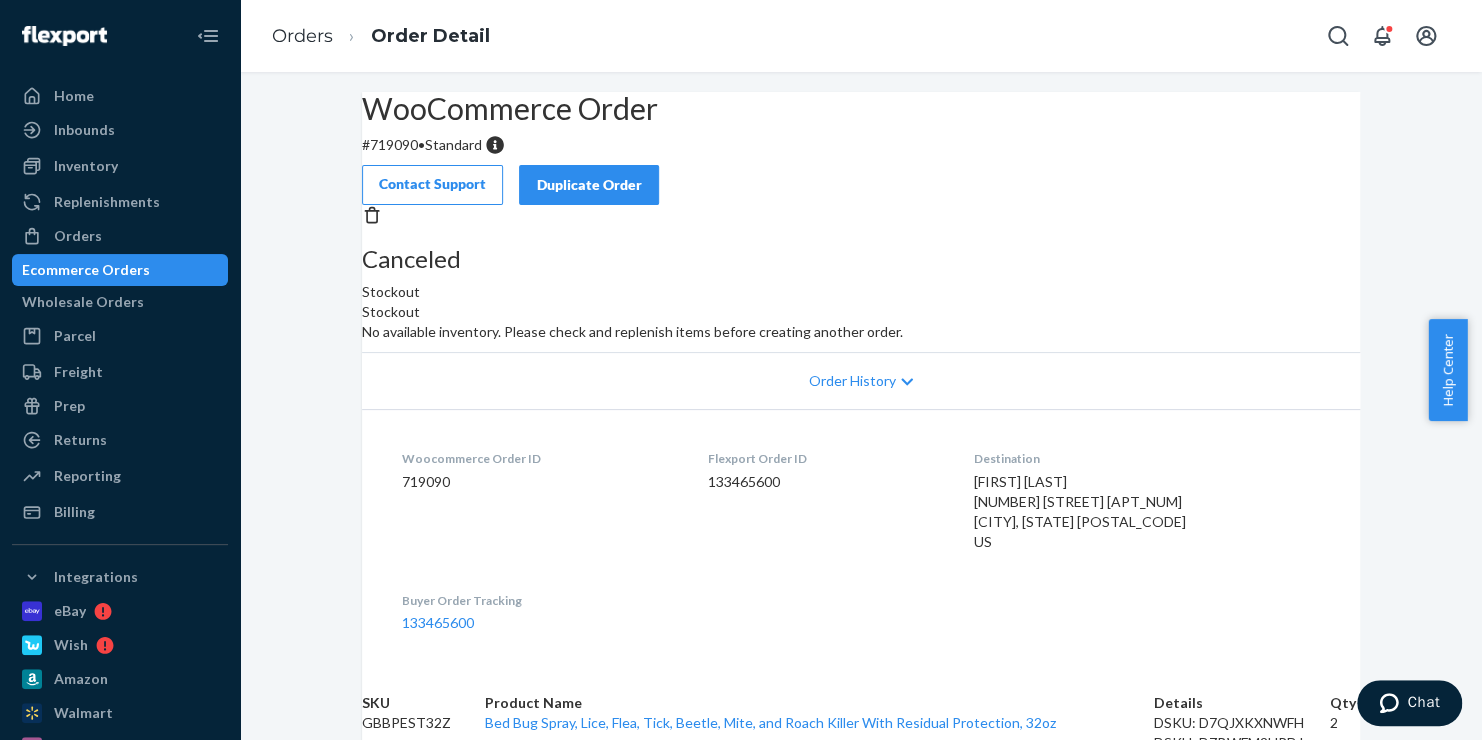 click on "Duplicate Order" at bounding box center (589, 185) 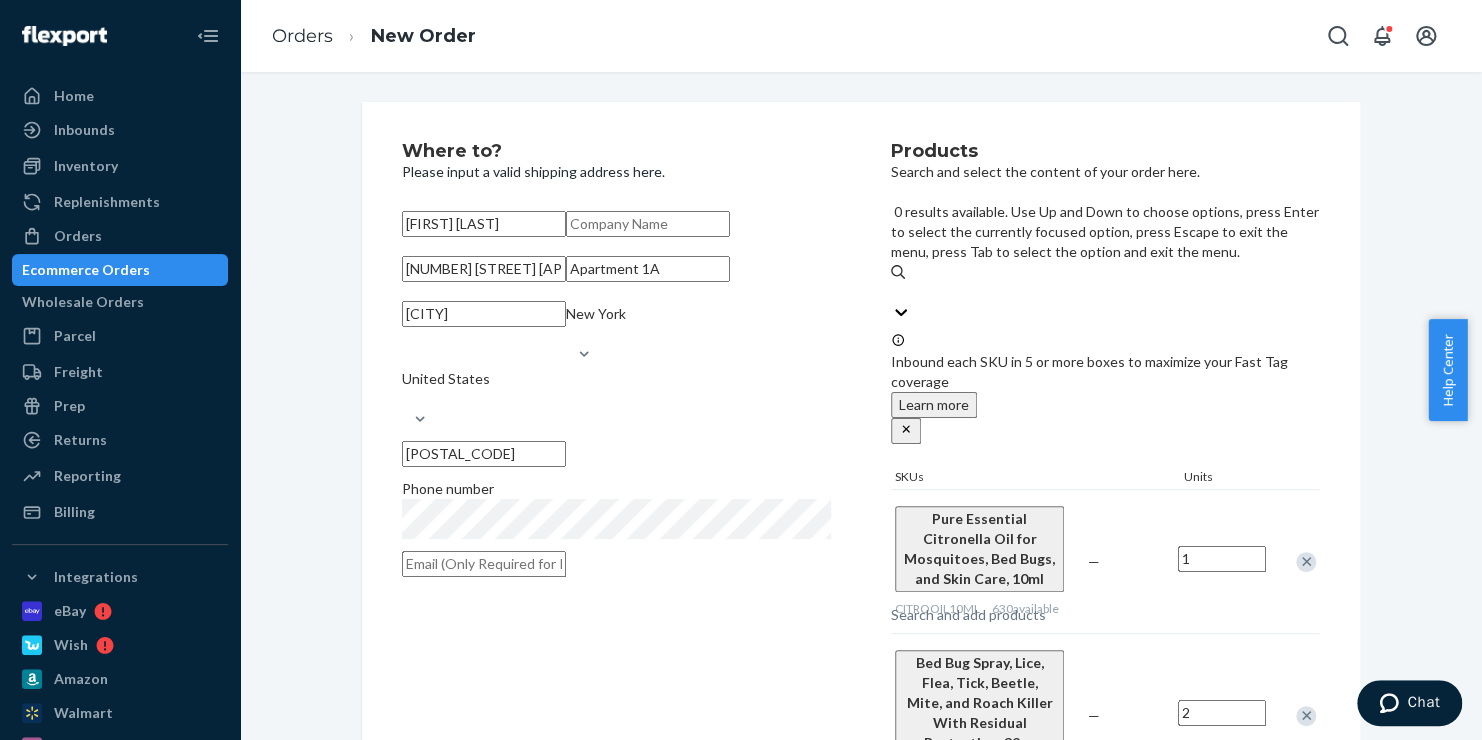 click on "Search and add products" at bounding box center [968, 615] 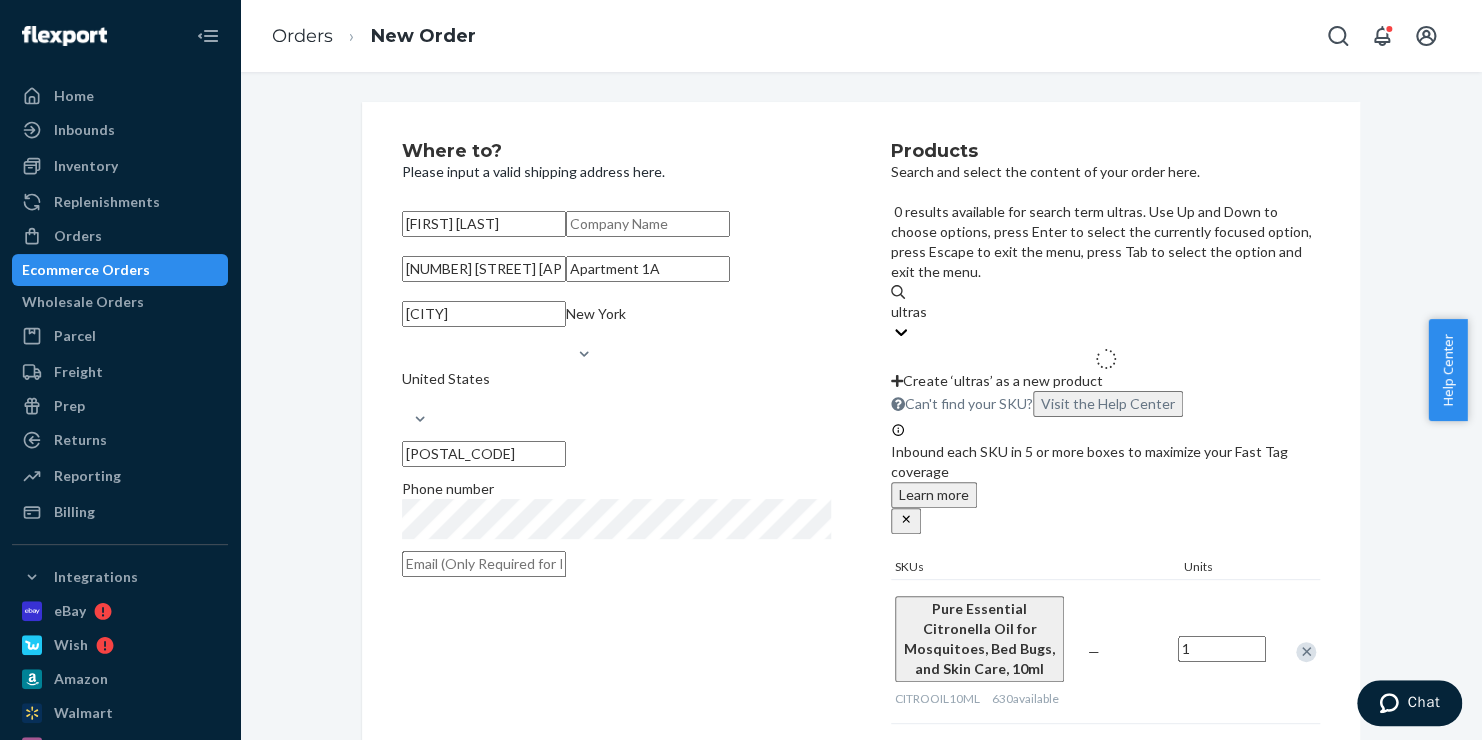 type on "ultraso" 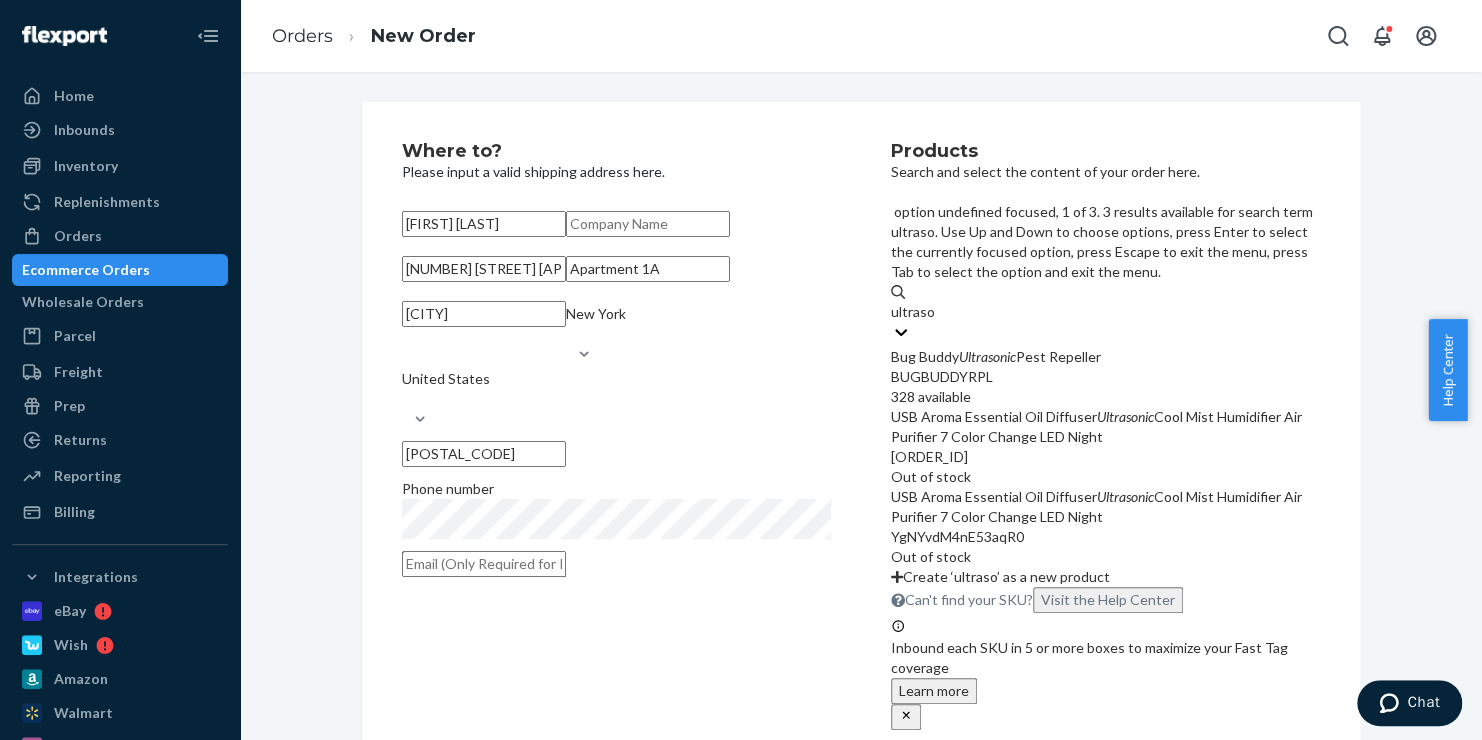 click on "[BRAND] [BRAND_SKU]" at bounding box center (1105, 357) 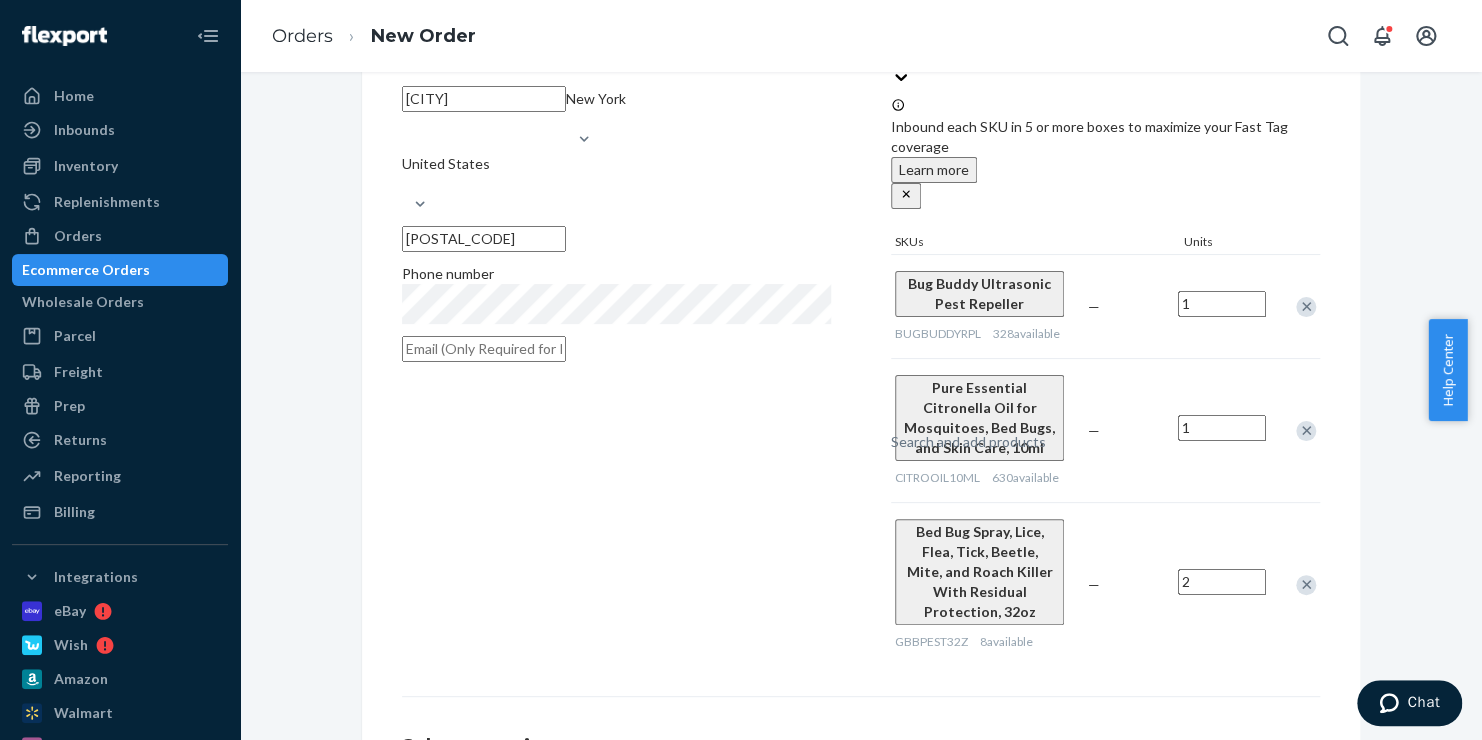 scroll, scrollTop: 315, scrollLeft: 0, axis: vertical 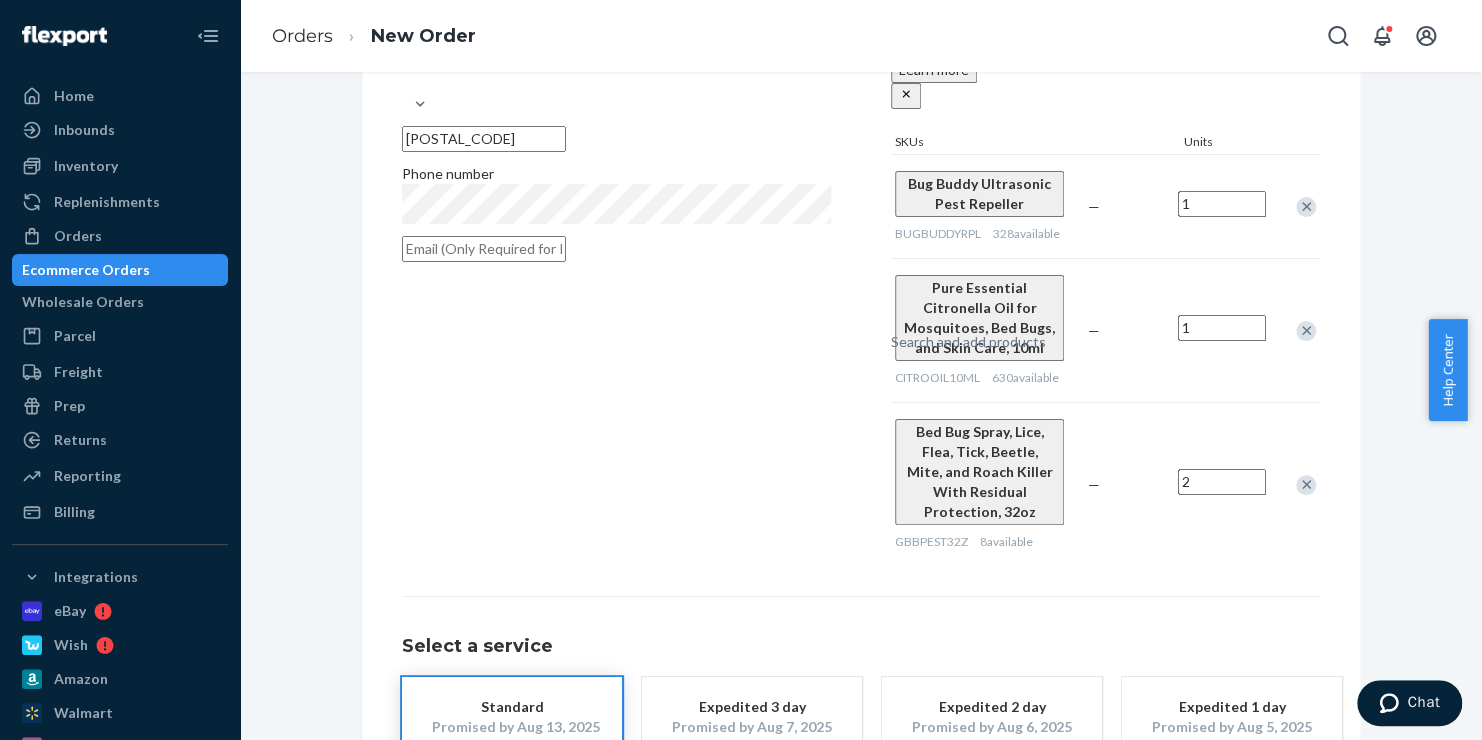 click on "Review Order" at bounding box center (1258, 837) 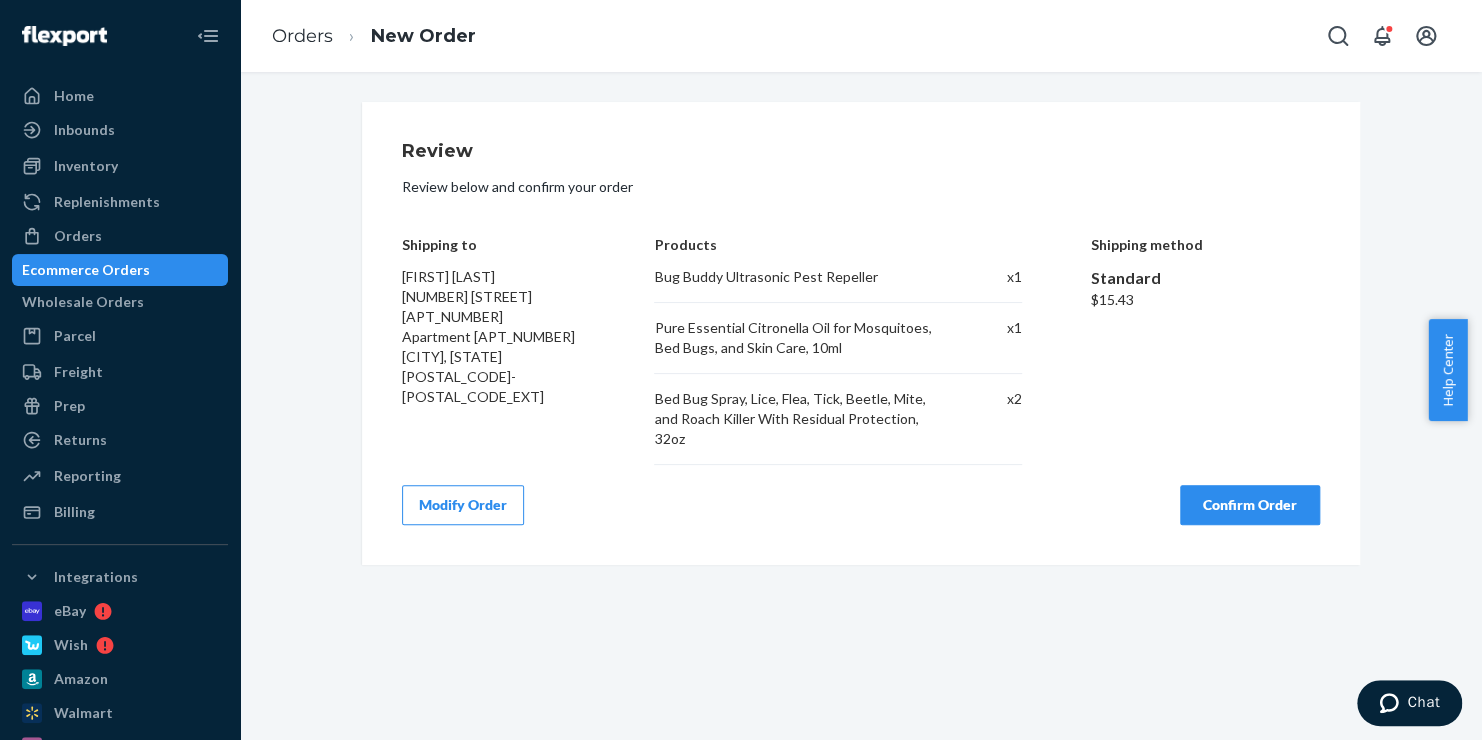 scroll, scrollTop: 0, scrollLeft: 0, axis: both 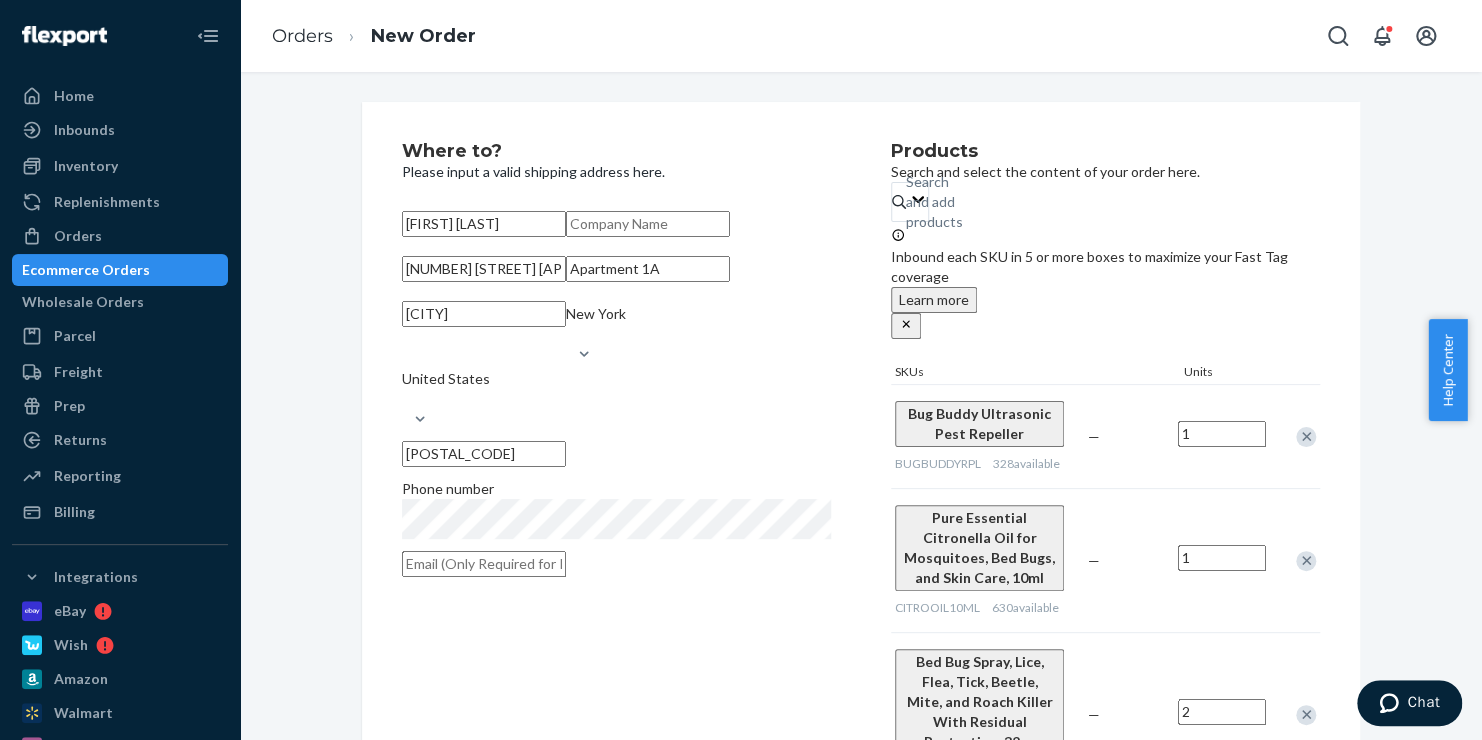click on "[NUMBER] [STREET] [APT_NUM]" at bounding box center [484, 269] 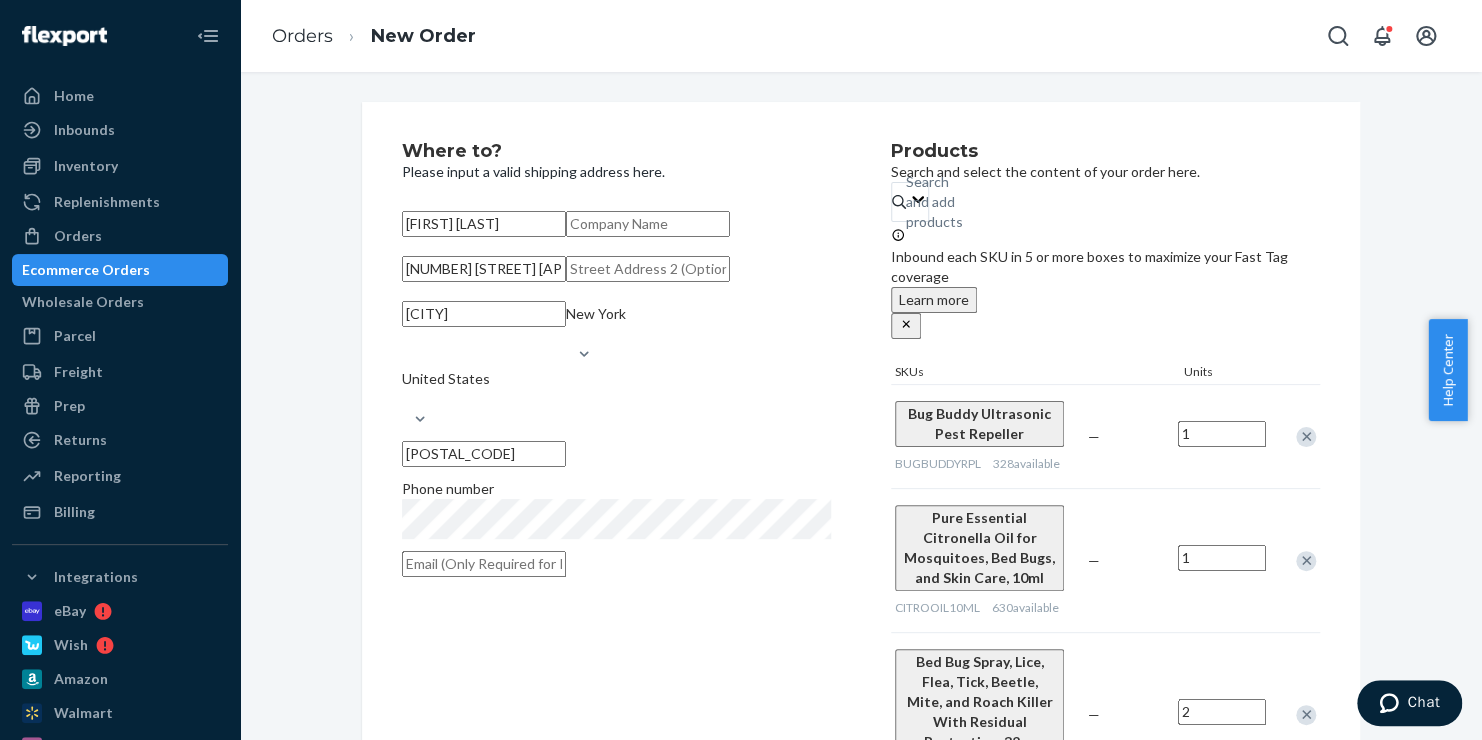 scroll, scrollTop: 300, scrollLeft: 0, axis: vertical 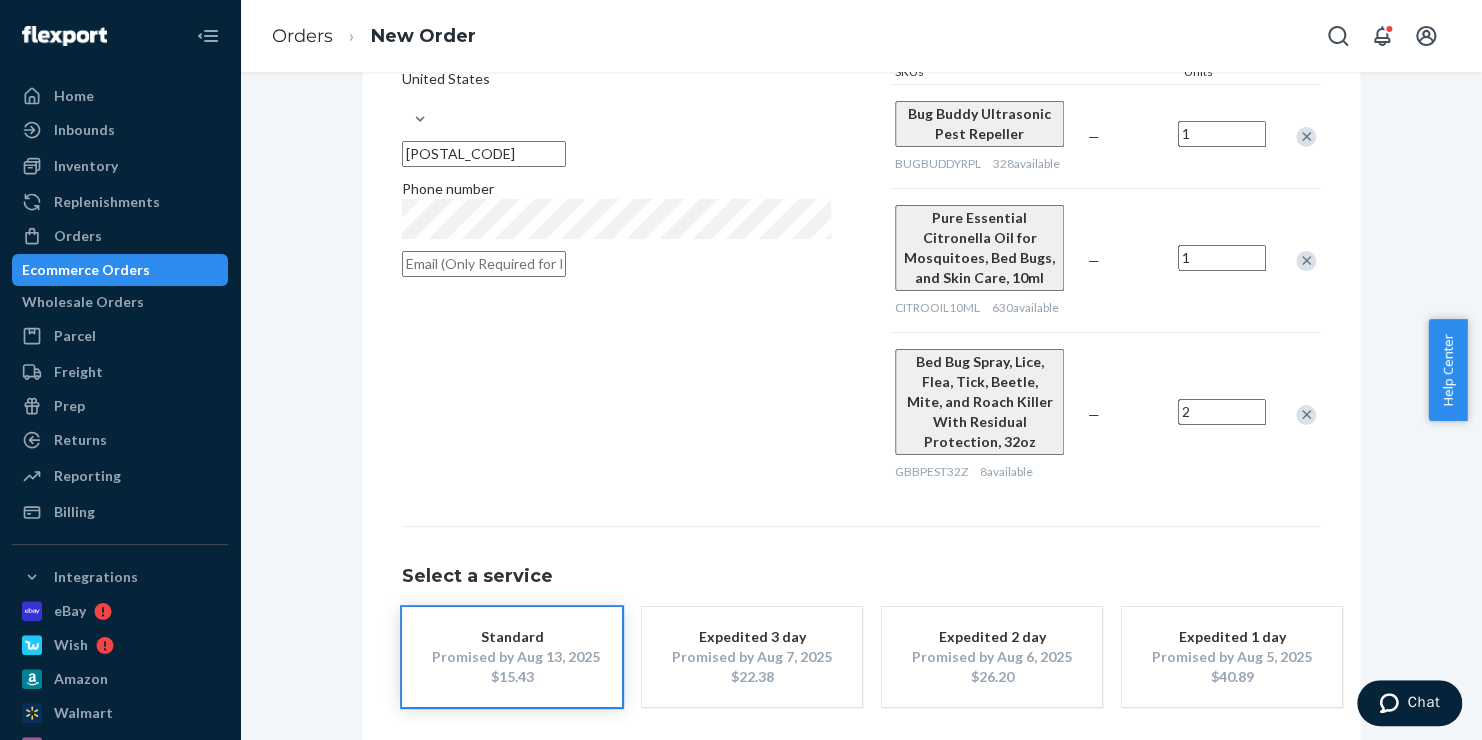 type 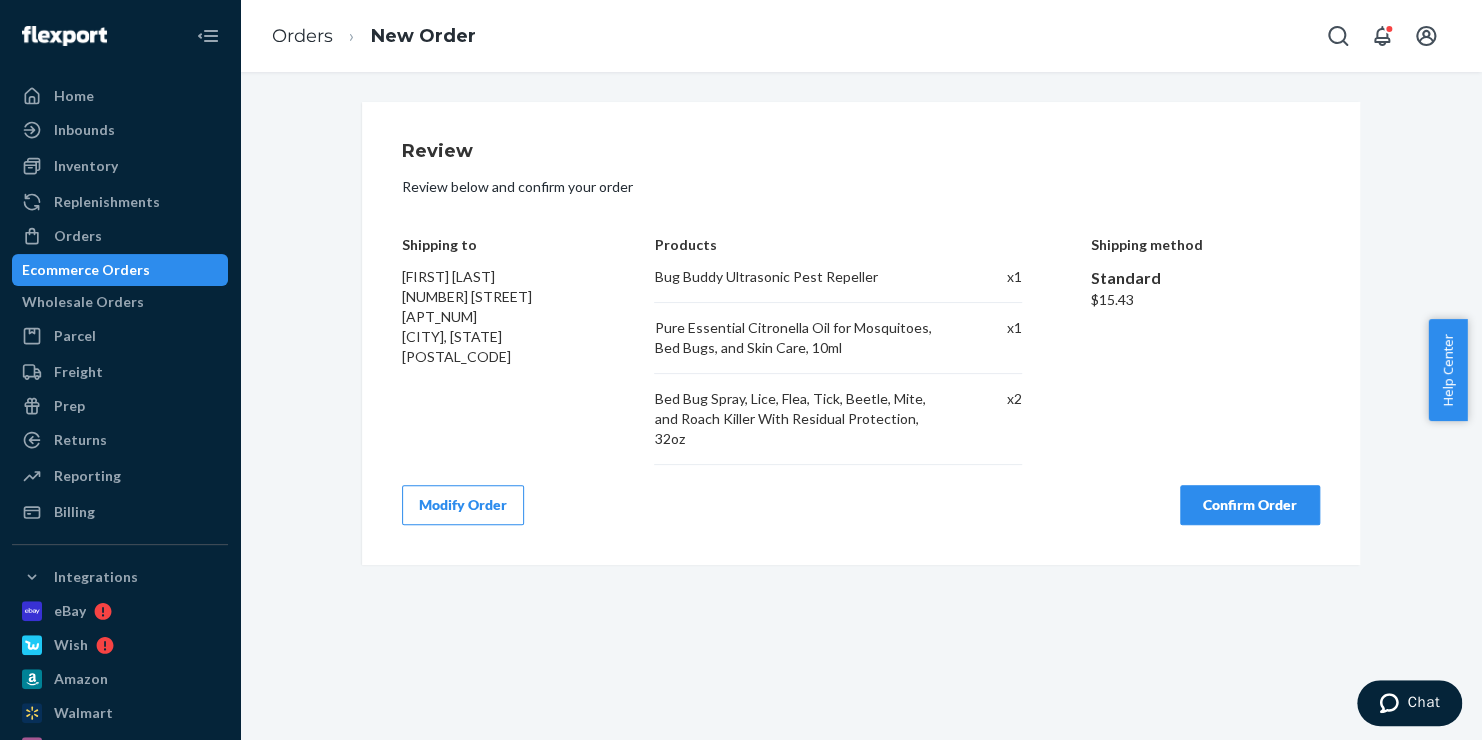 click on "Confirm Order" at bounding box center [1250, 505] 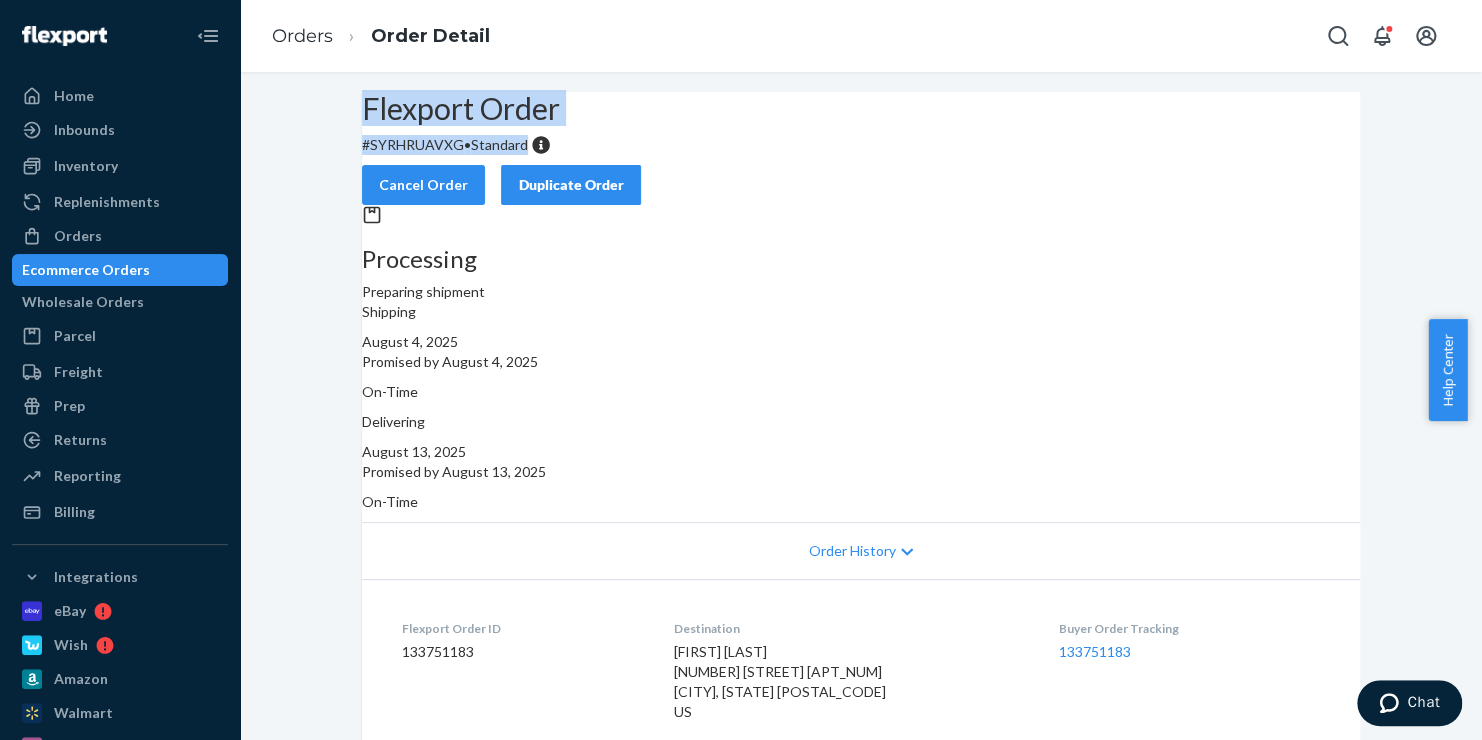 drag, startPoint x: 597, startPoint y: 199, endPoint x: 365, endPoint y: 142, distance: 238.89957 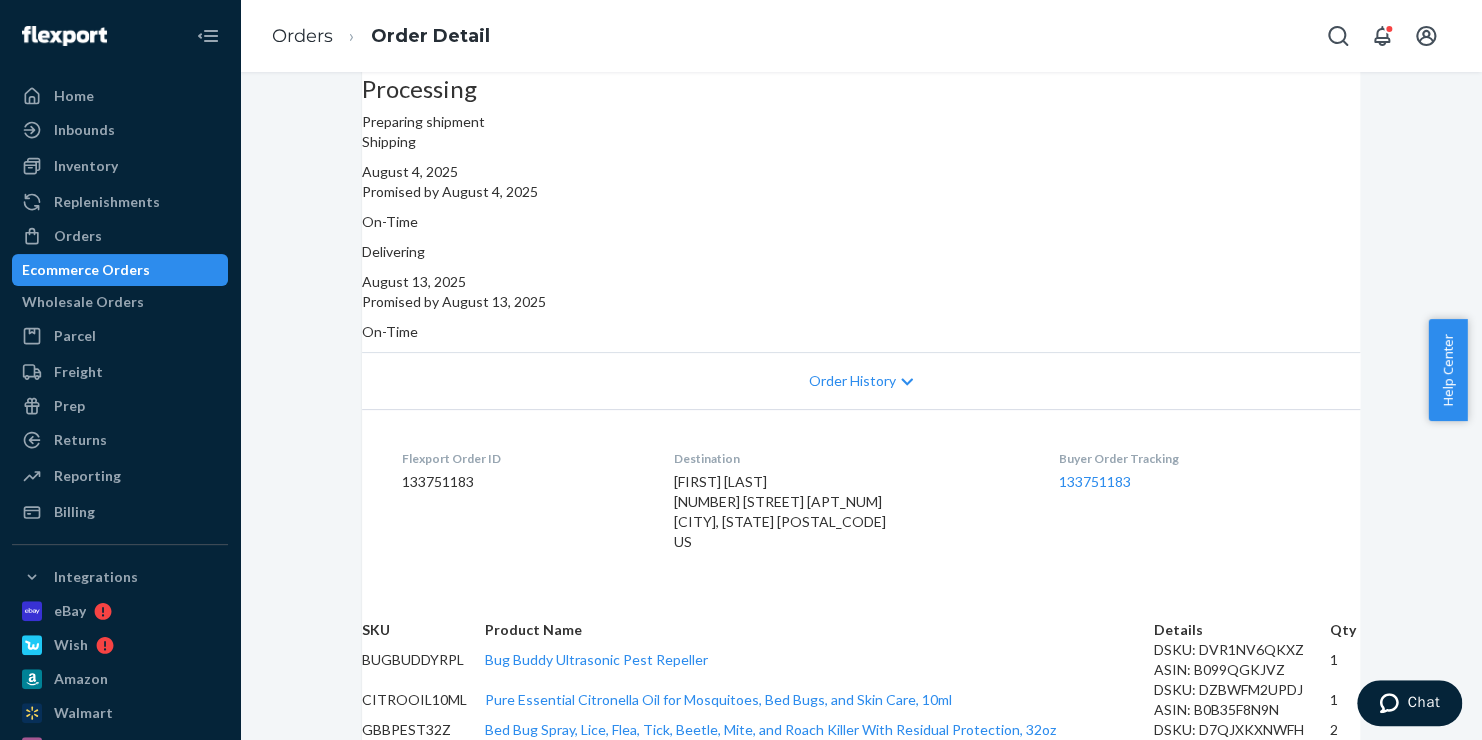 scroll, scrollTop: 0, scrollLeft: 0, axis: both 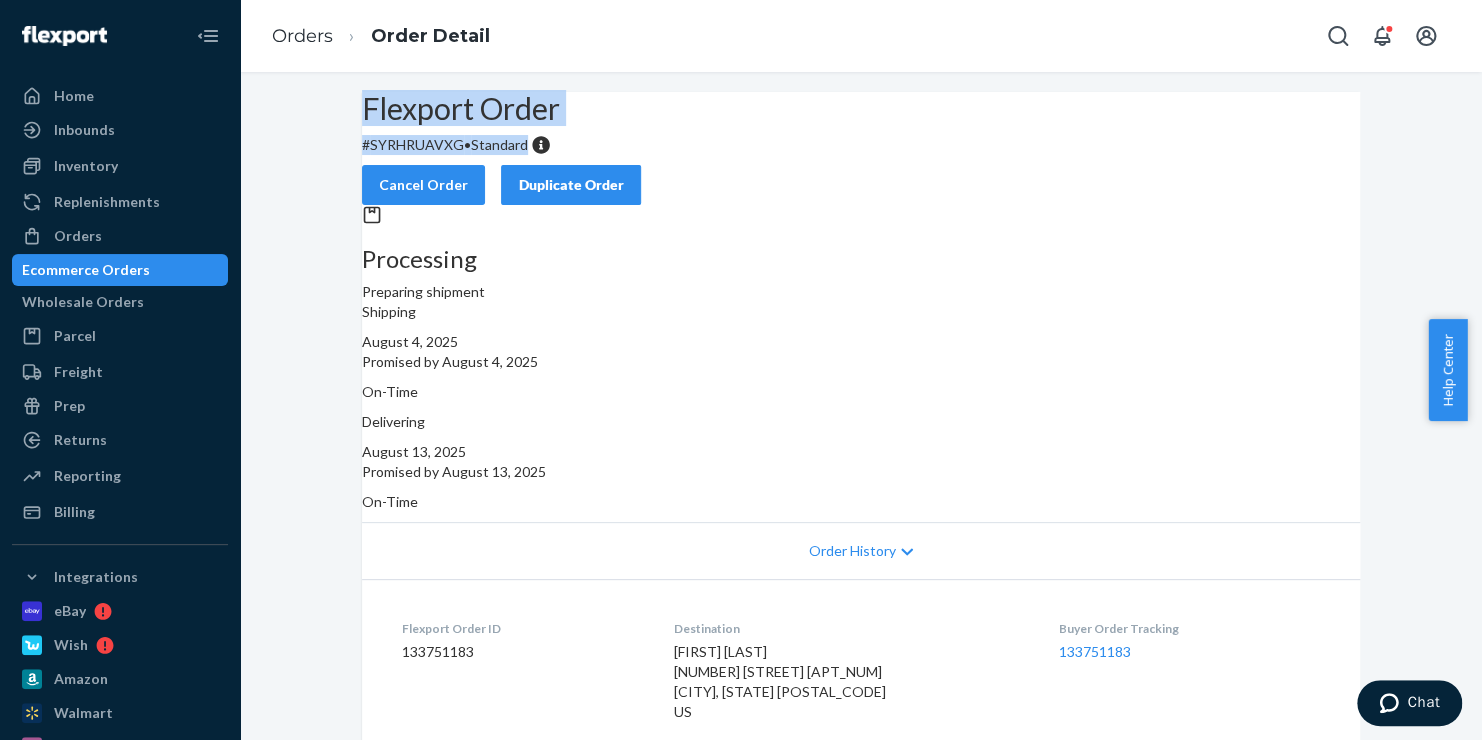 click on "Ecommerce Orders" at bounding box center (86, 270) 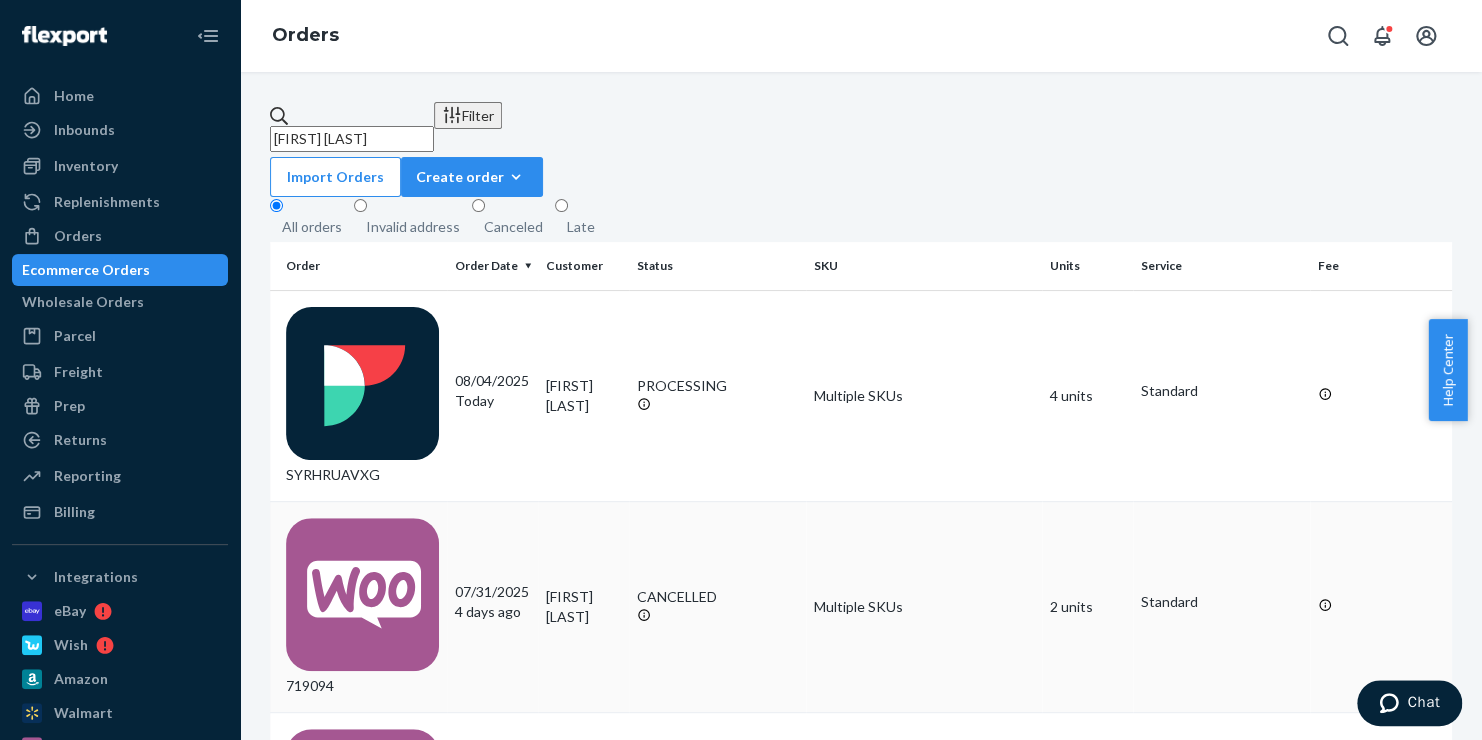 click on "719094" at bounding box center [362, 607] 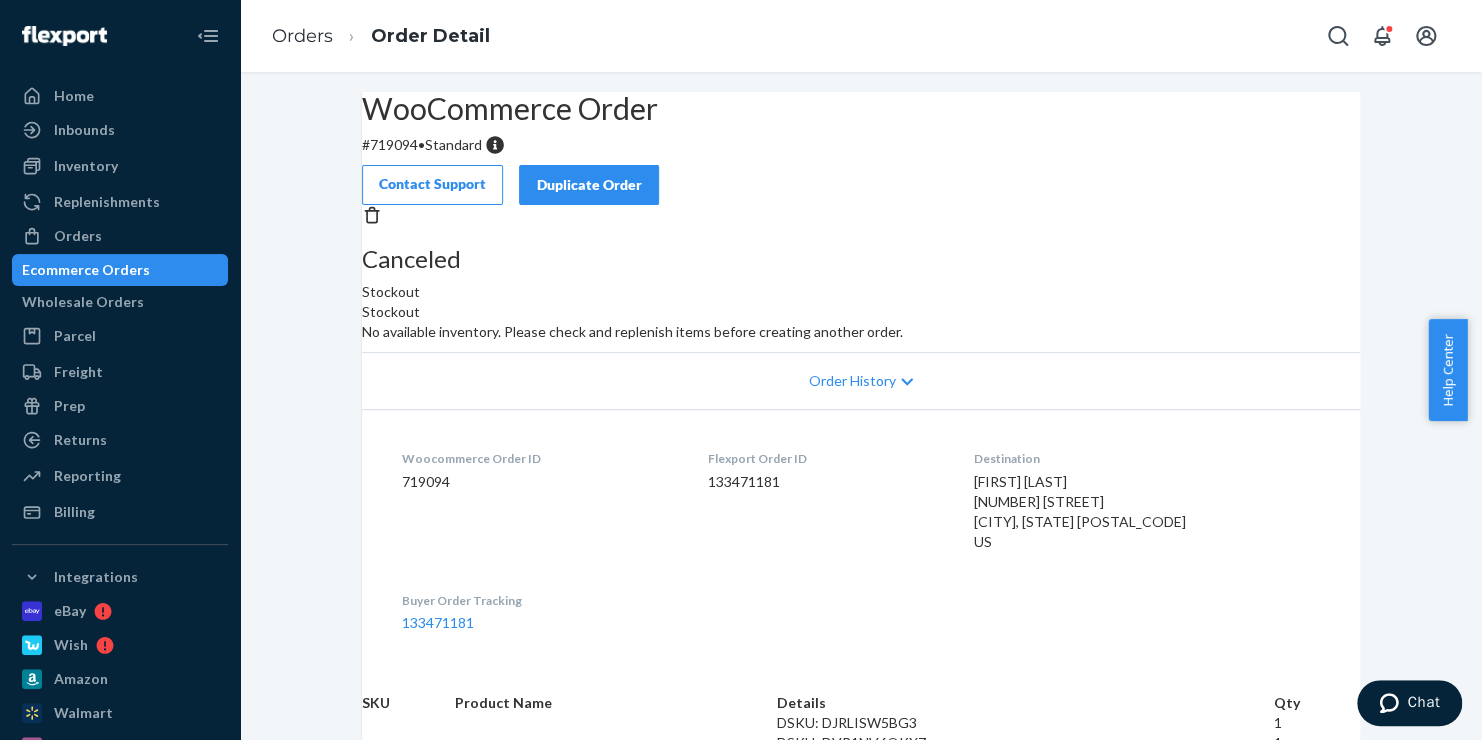 click on "Duplicate Order" at bounding box center [589, 185] 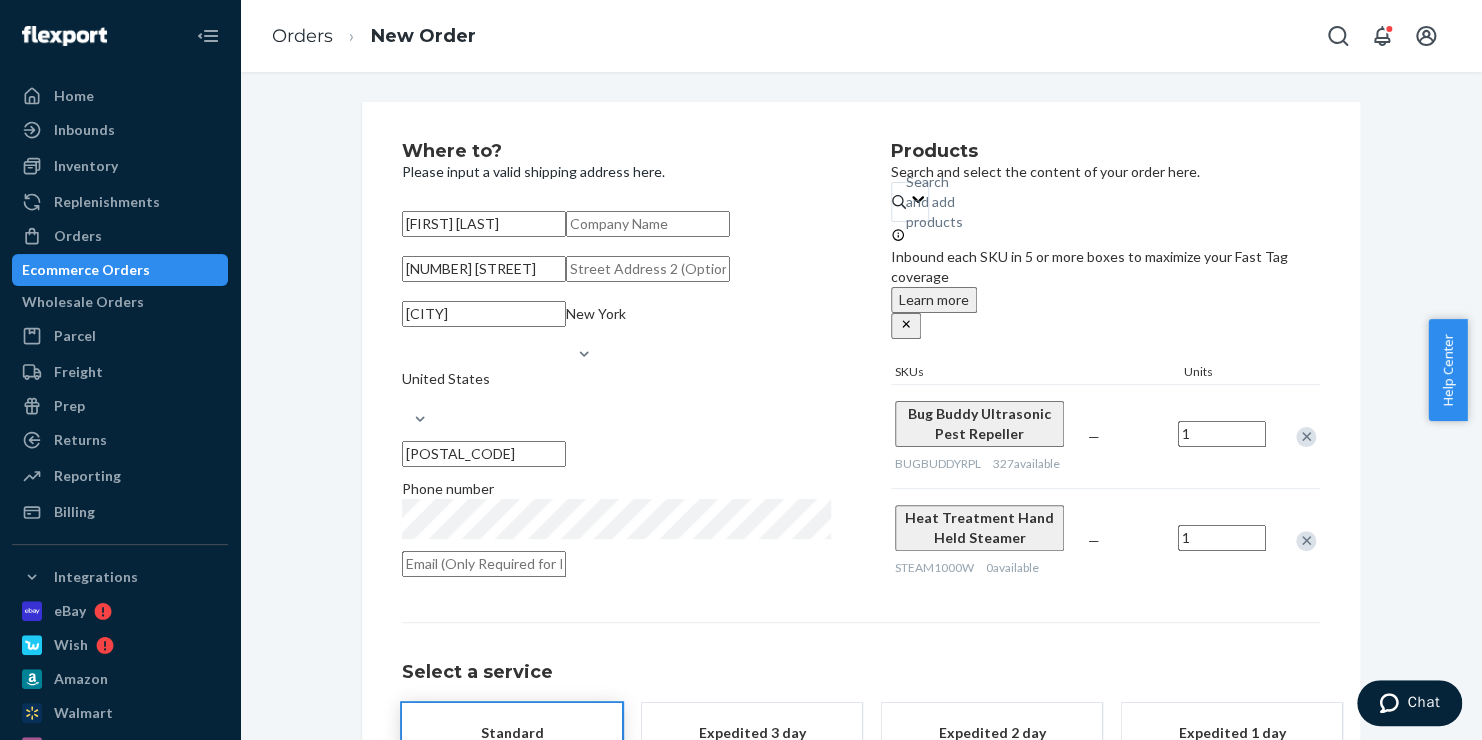 click on "Ecommerce Orders" at bounding box center (86, 270) 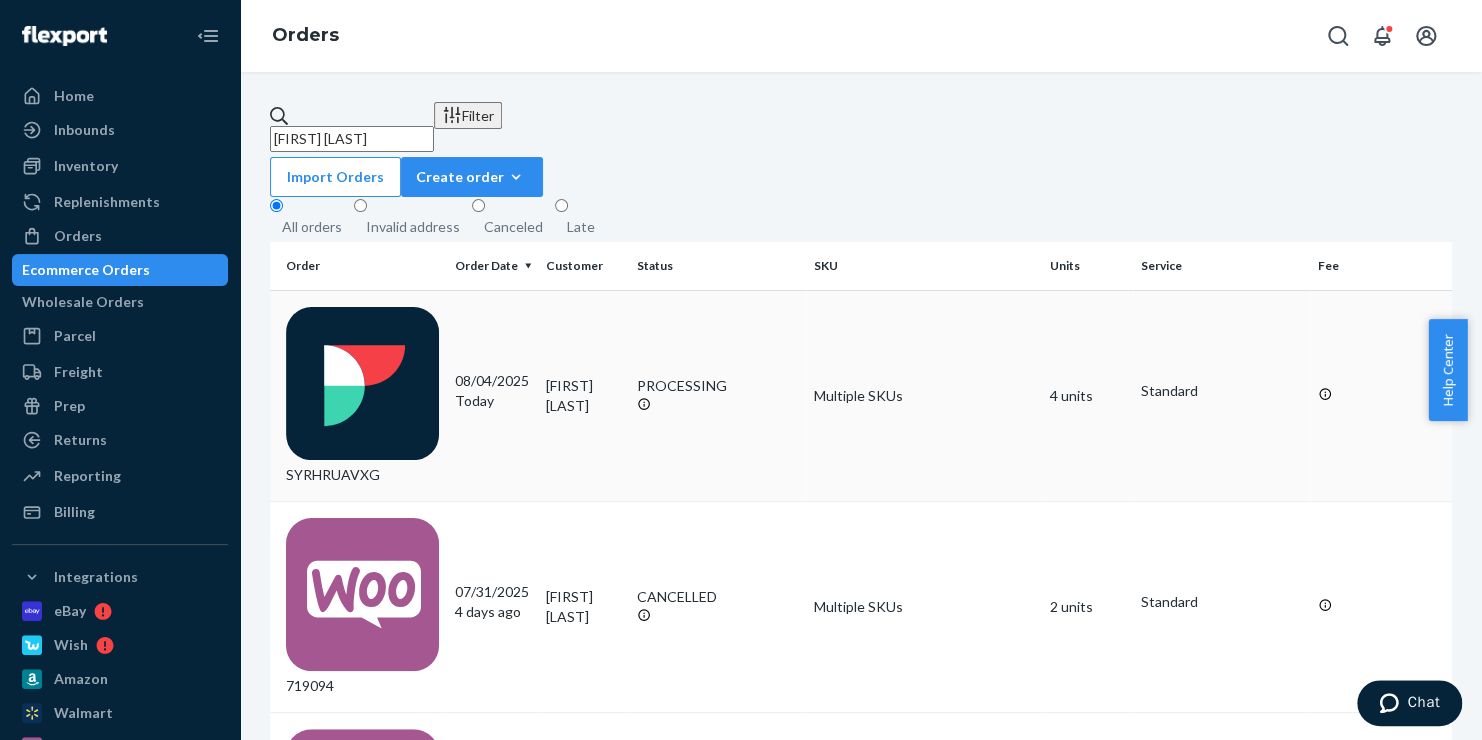click on "SYRHRUAVXG" at bounding box center (362, 396) 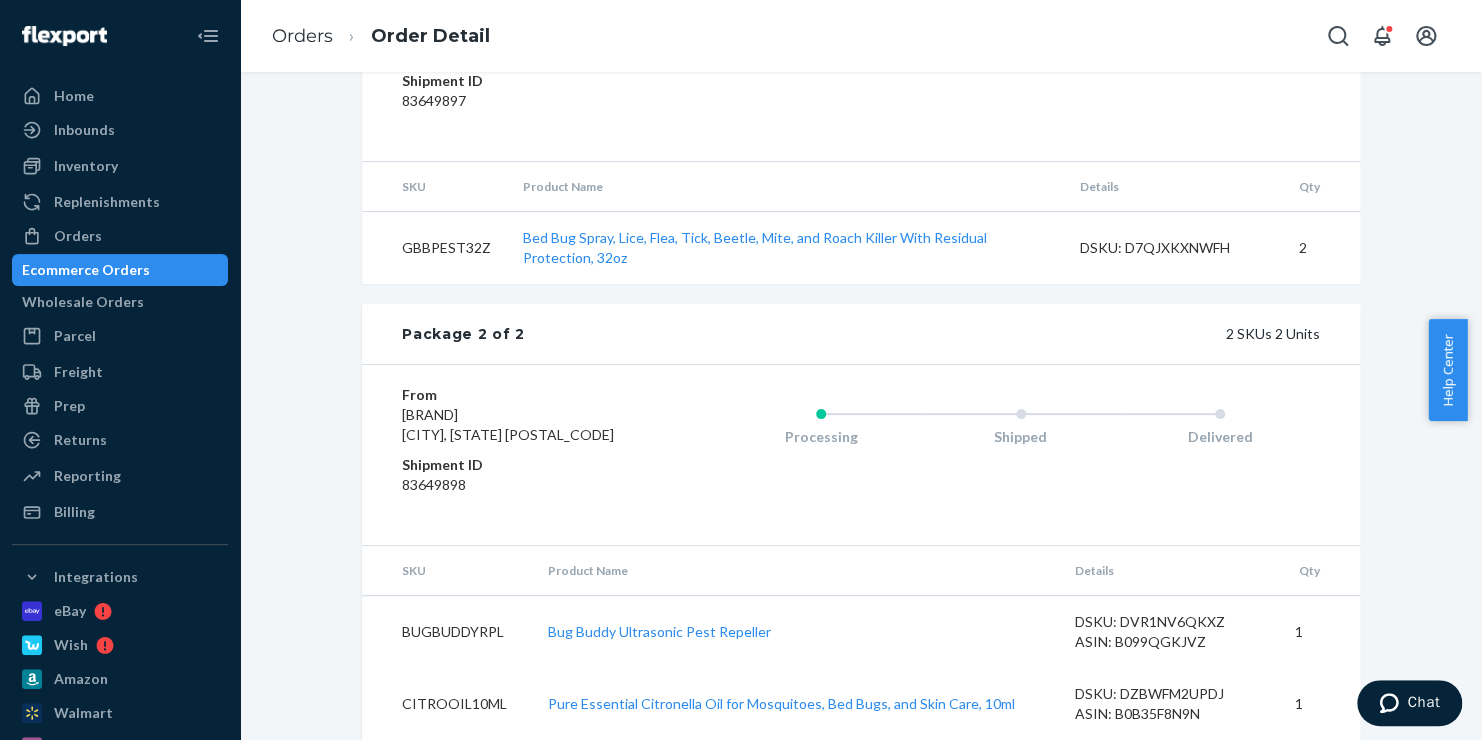 scroll, scrollTop: 1160, scrollLeft: 0, axis: vertical 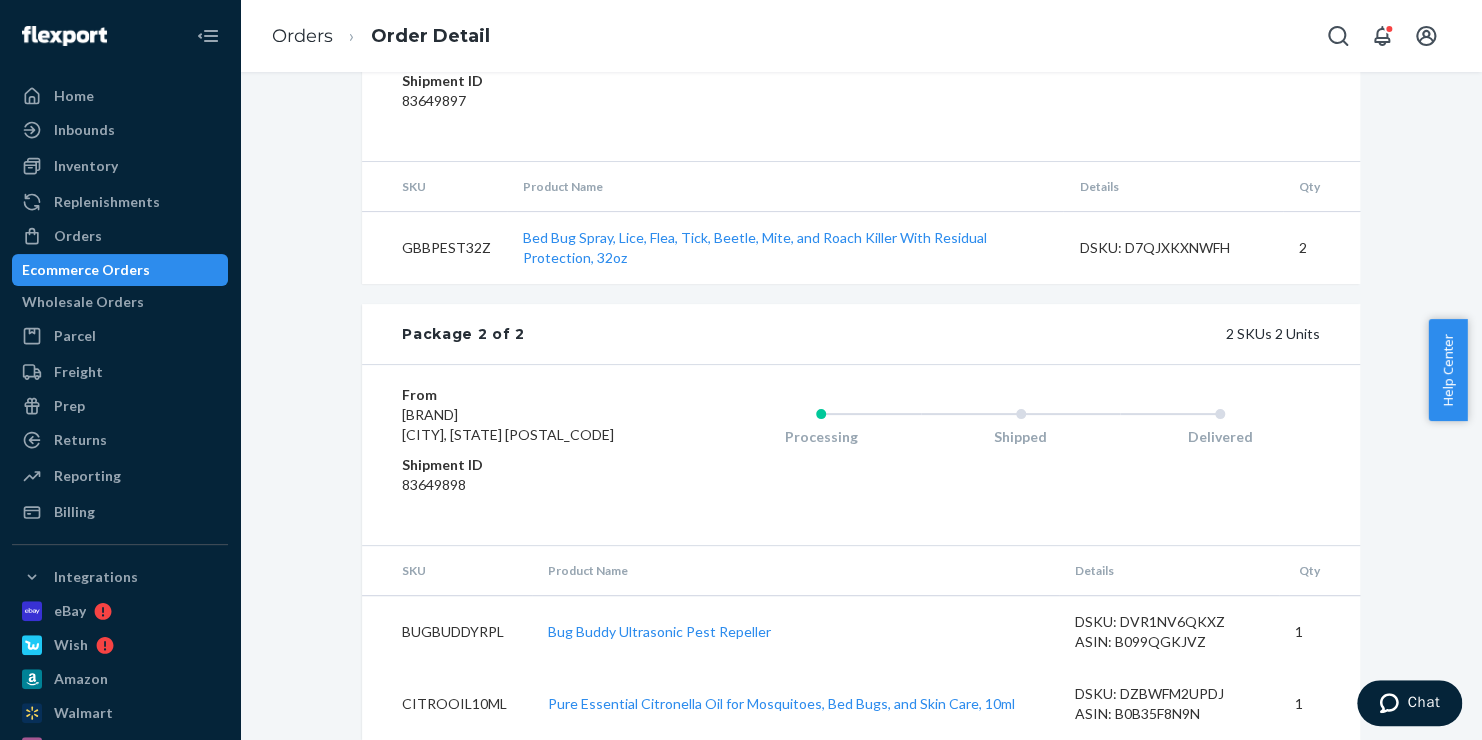 click on "Ecommerce Orders" at bounding box center [120, 270] 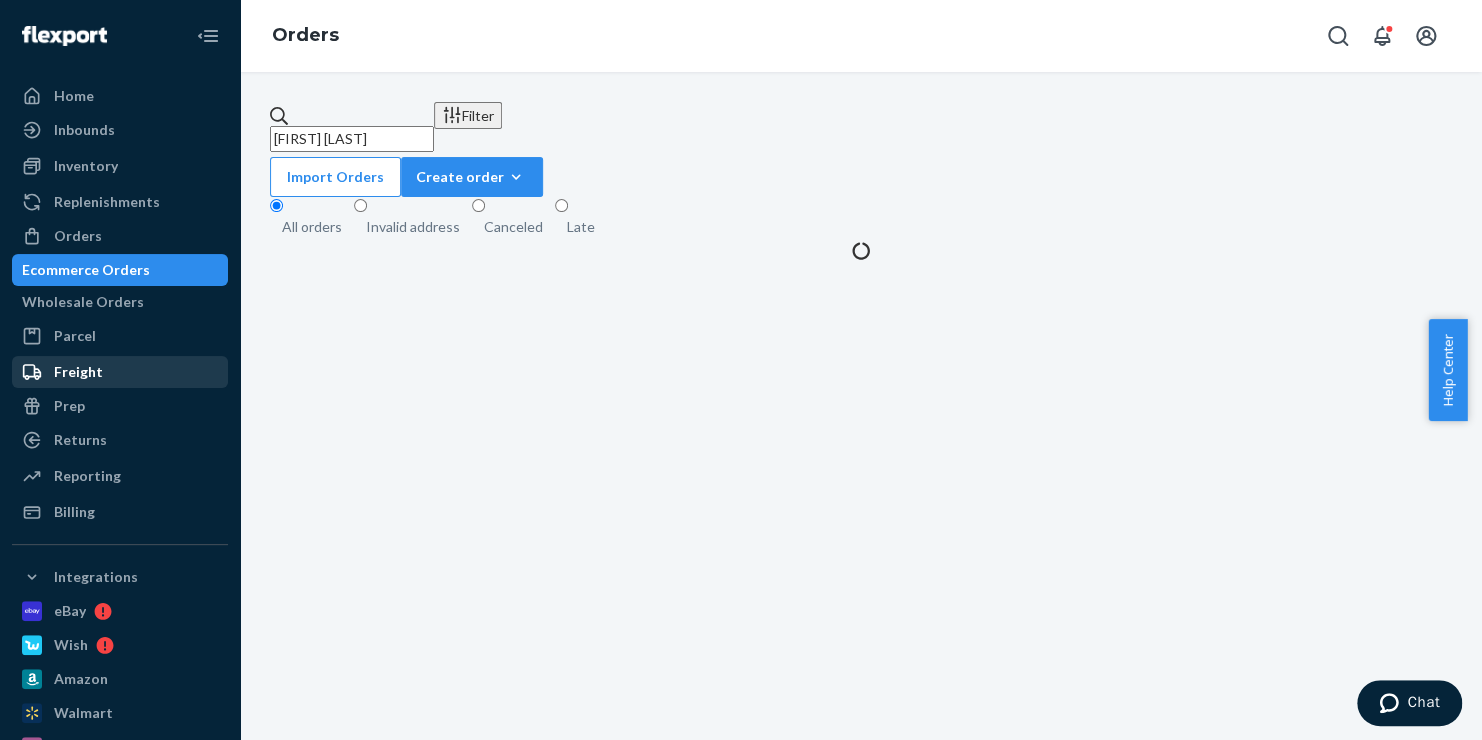 scroll, scrollTop: 0, scrollLeft: 0, axis: both 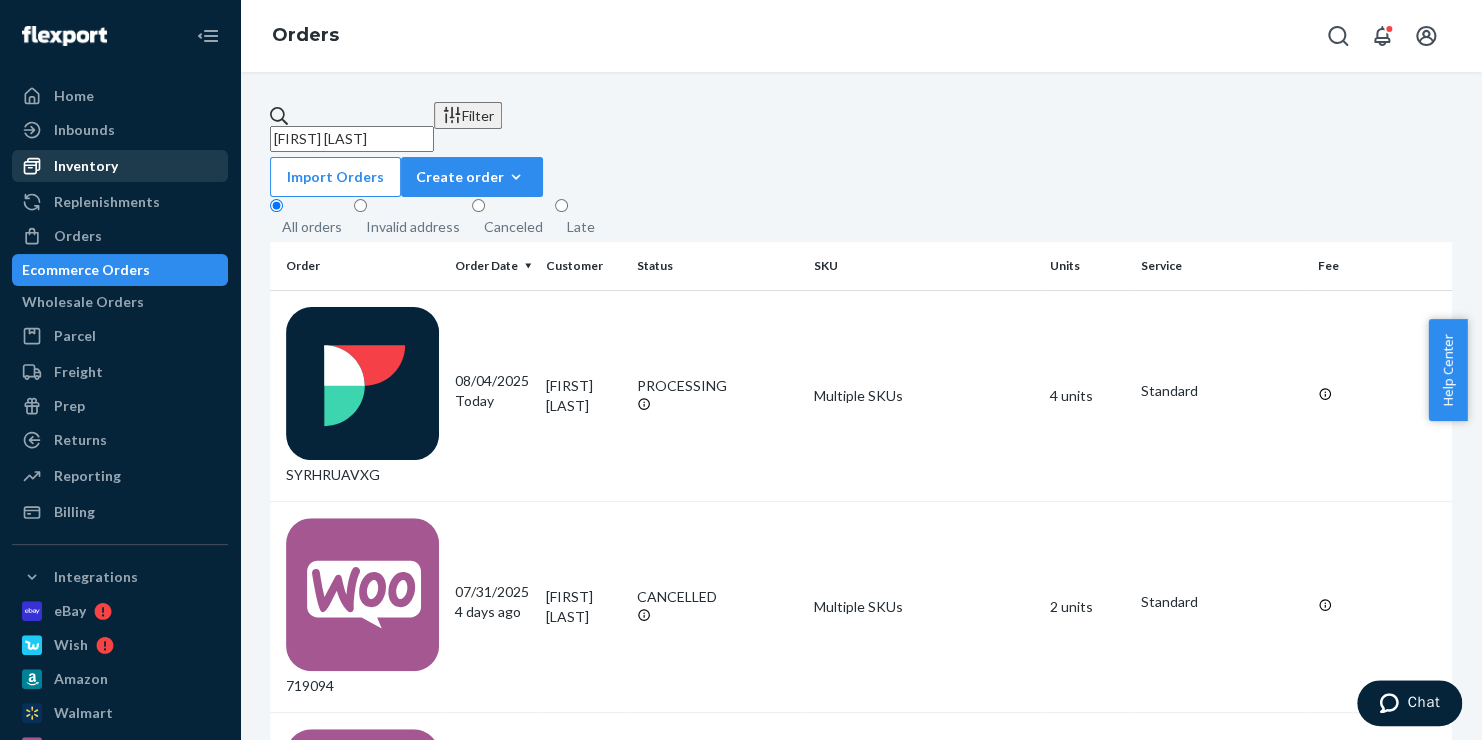 click on "Inventory" at bounding box center [86, 166] 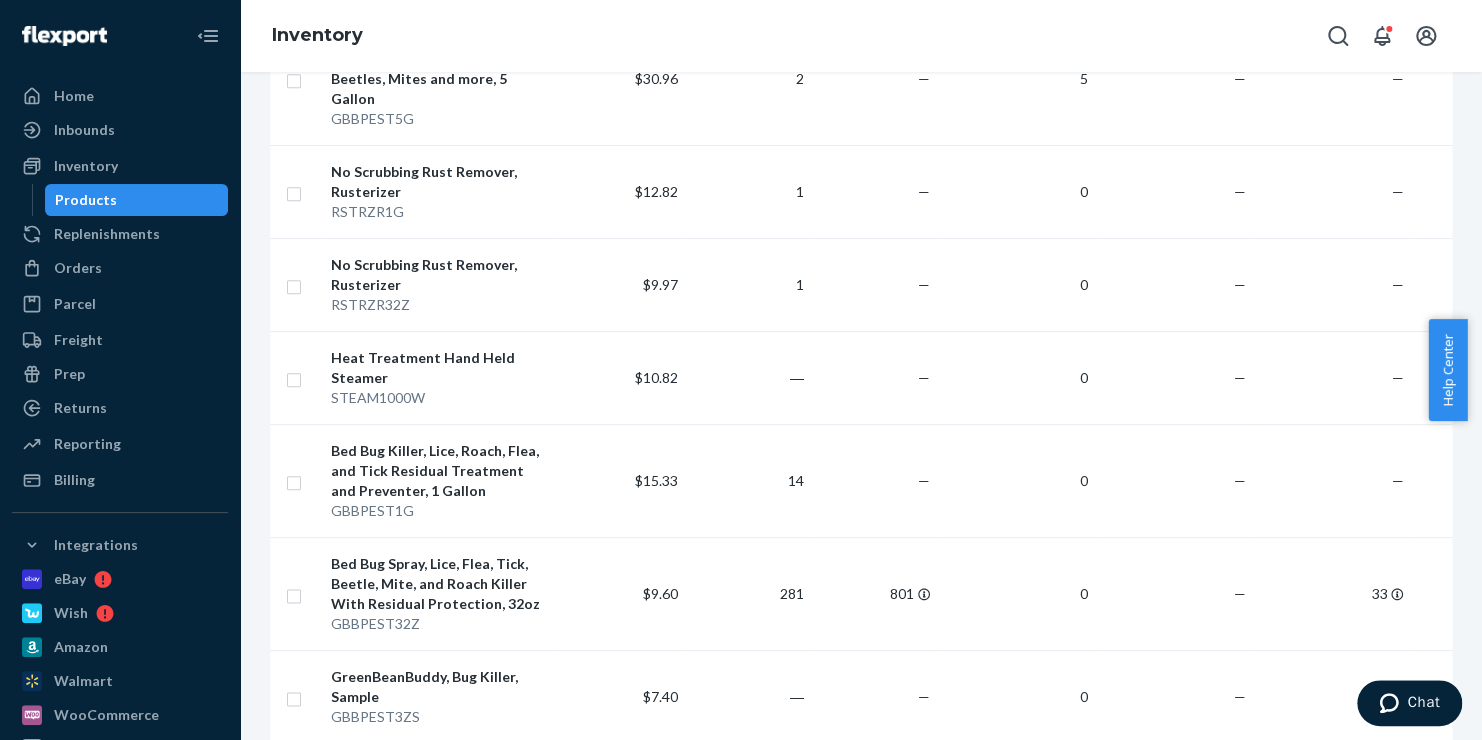 scroll, scrollTop: 1200, scrollLeft: 0, axis: vertical 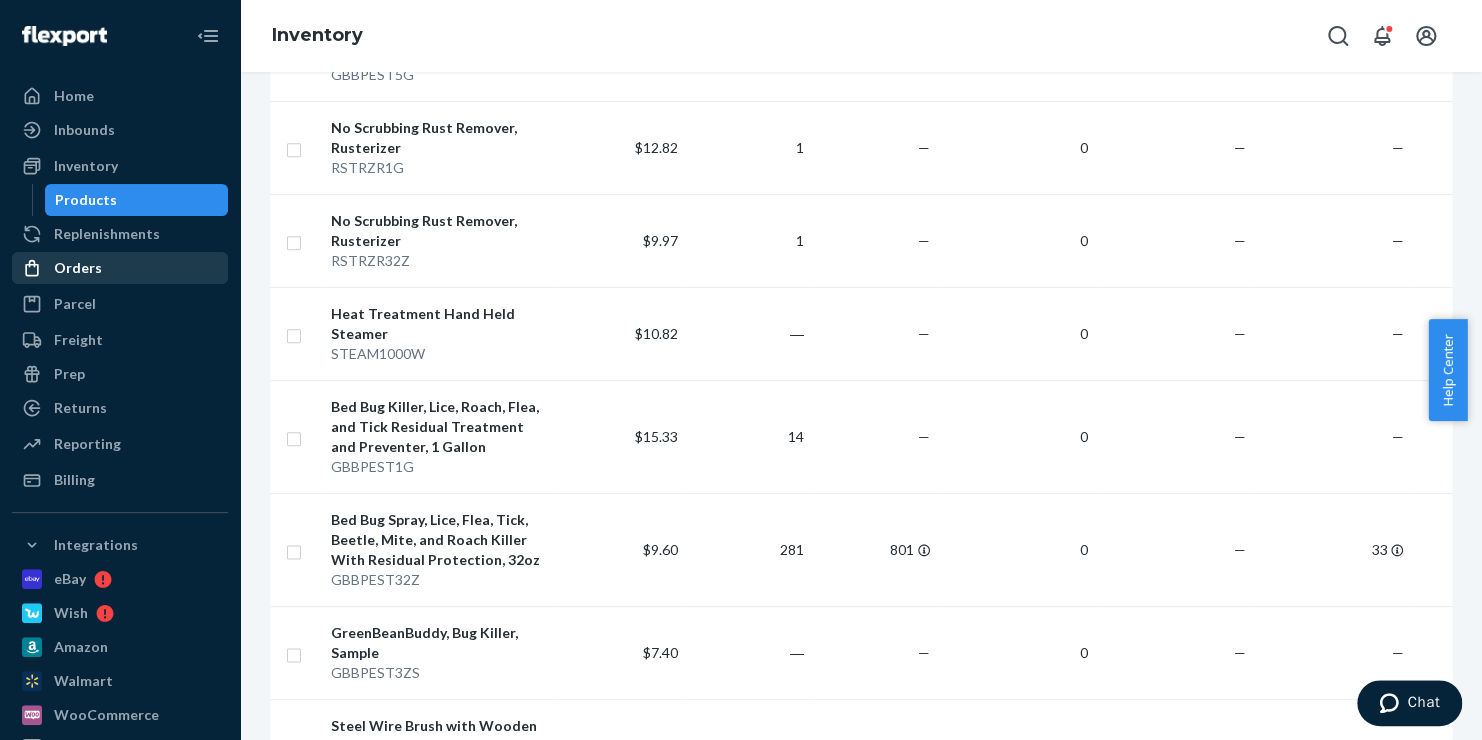 click on "Orders" at bounding box center (78, 268) 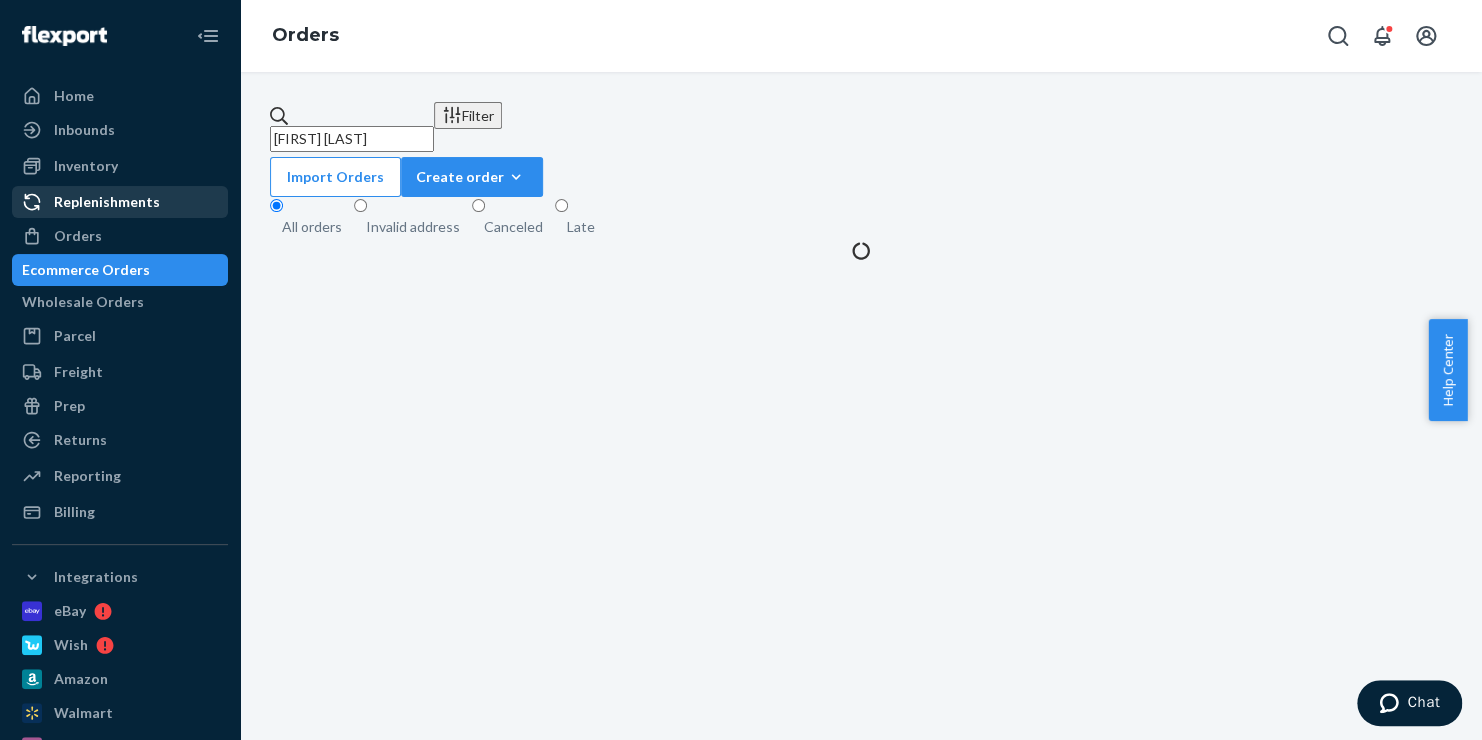 scroll, scrollTop: 0, scrollLeft: 0, axis: both 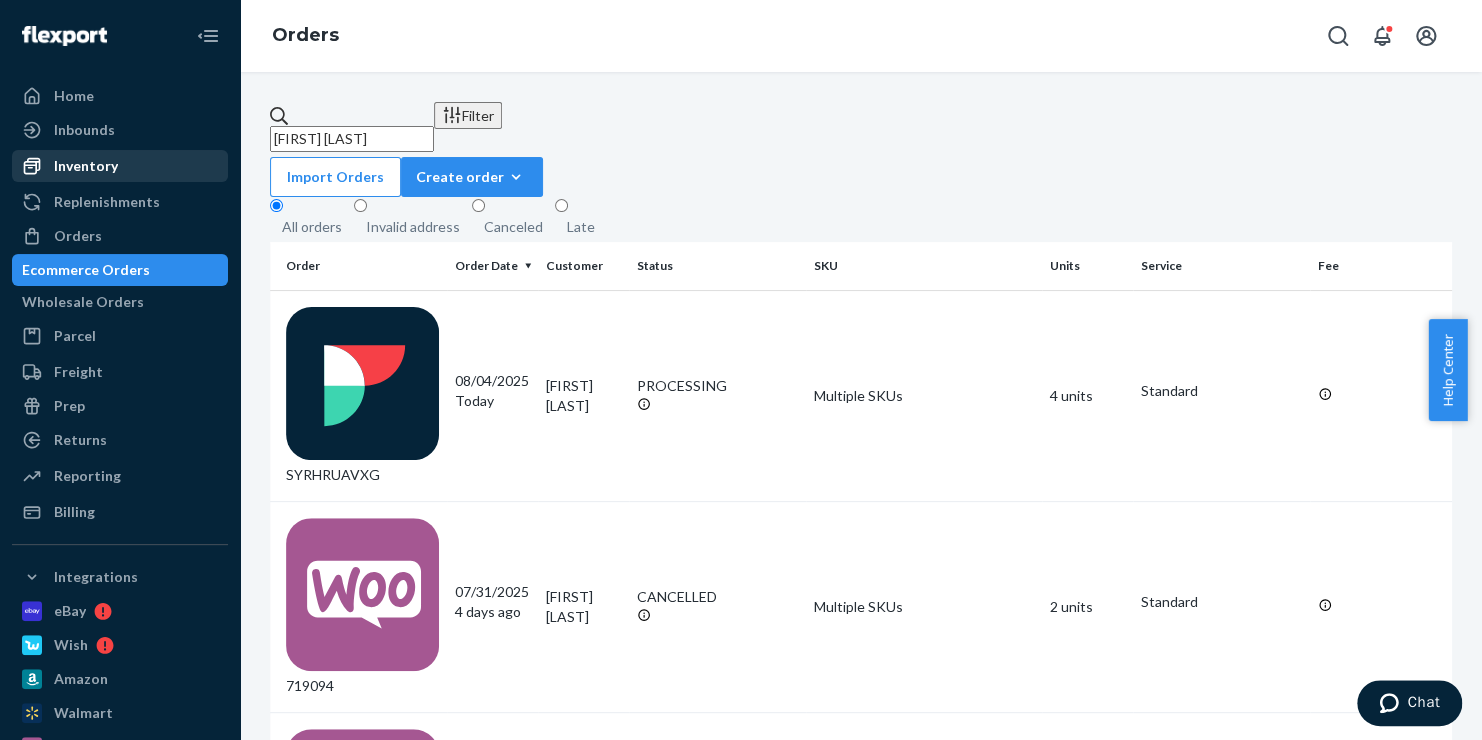 click on "Inventory" at bounding box center [86, 166] 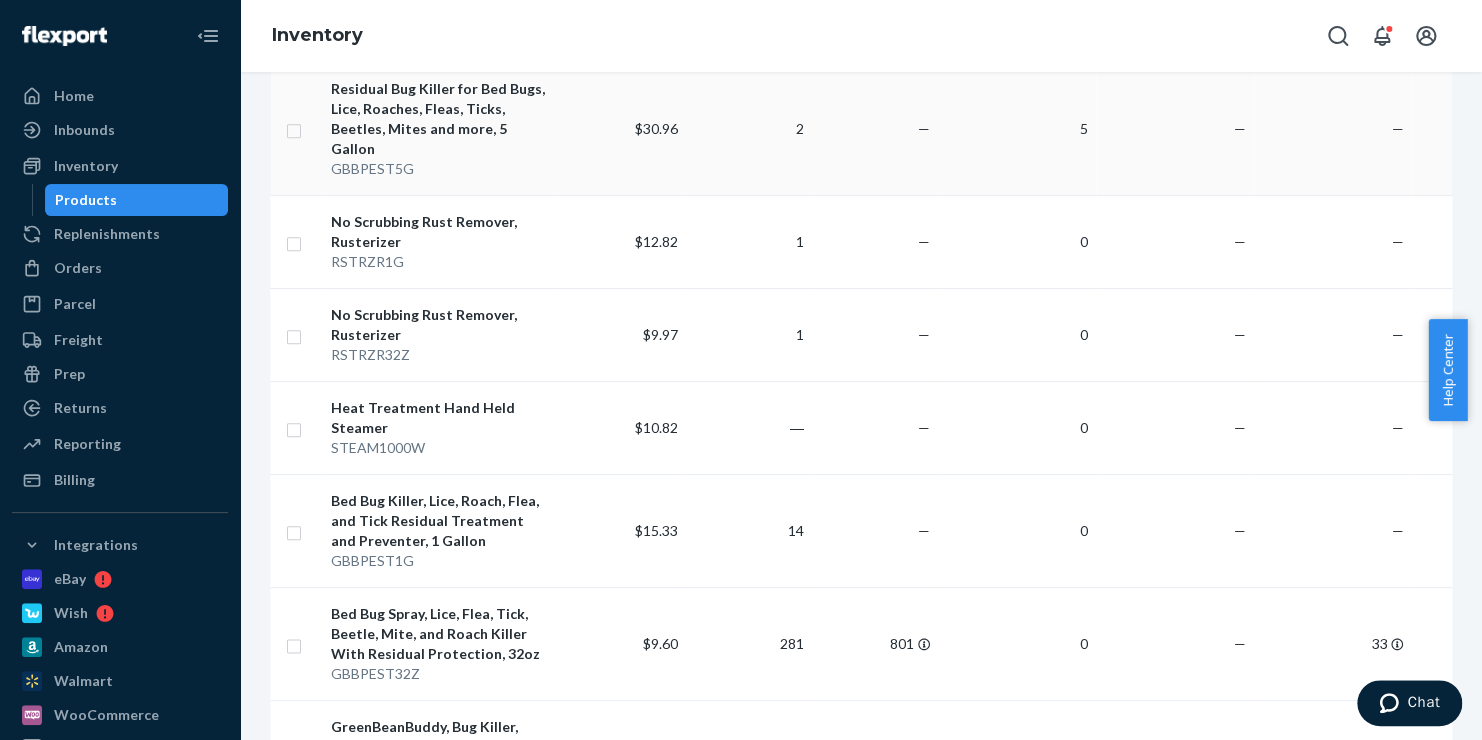 scroll, scrollTop: 1200, scrollLeft: 0, axis: vertical 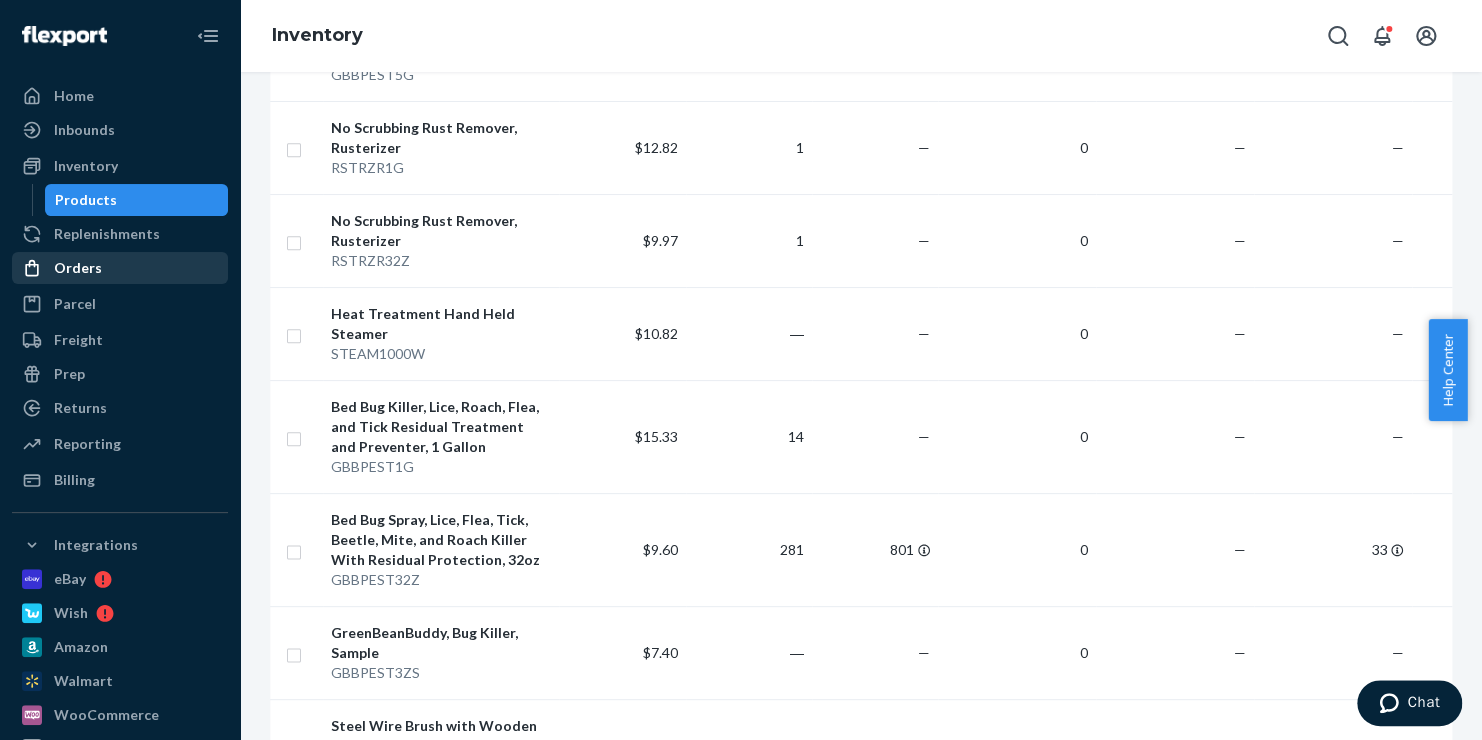 click on "Orders" at bounding box center [78, 268] 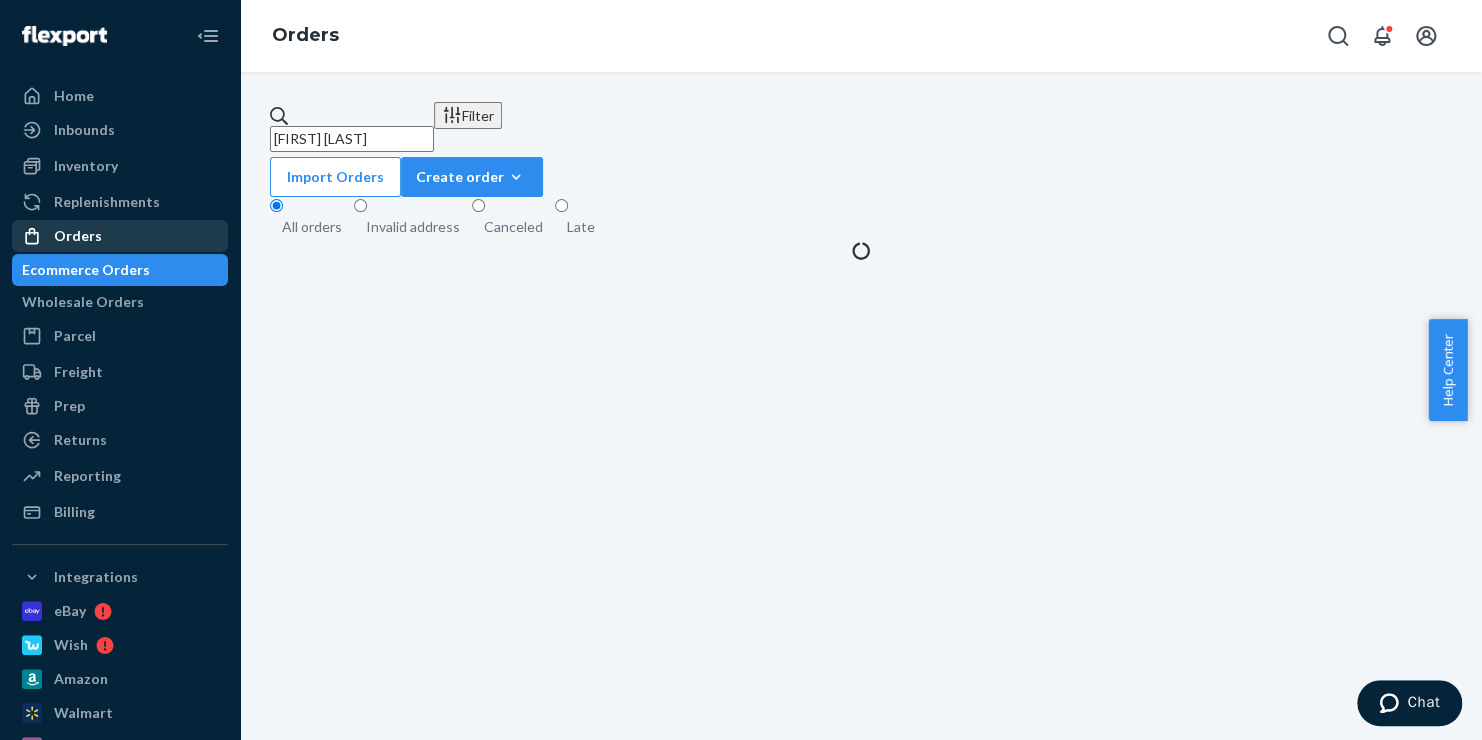 scroll, scrollTop: 0, scrollLeft: 0, axis: both 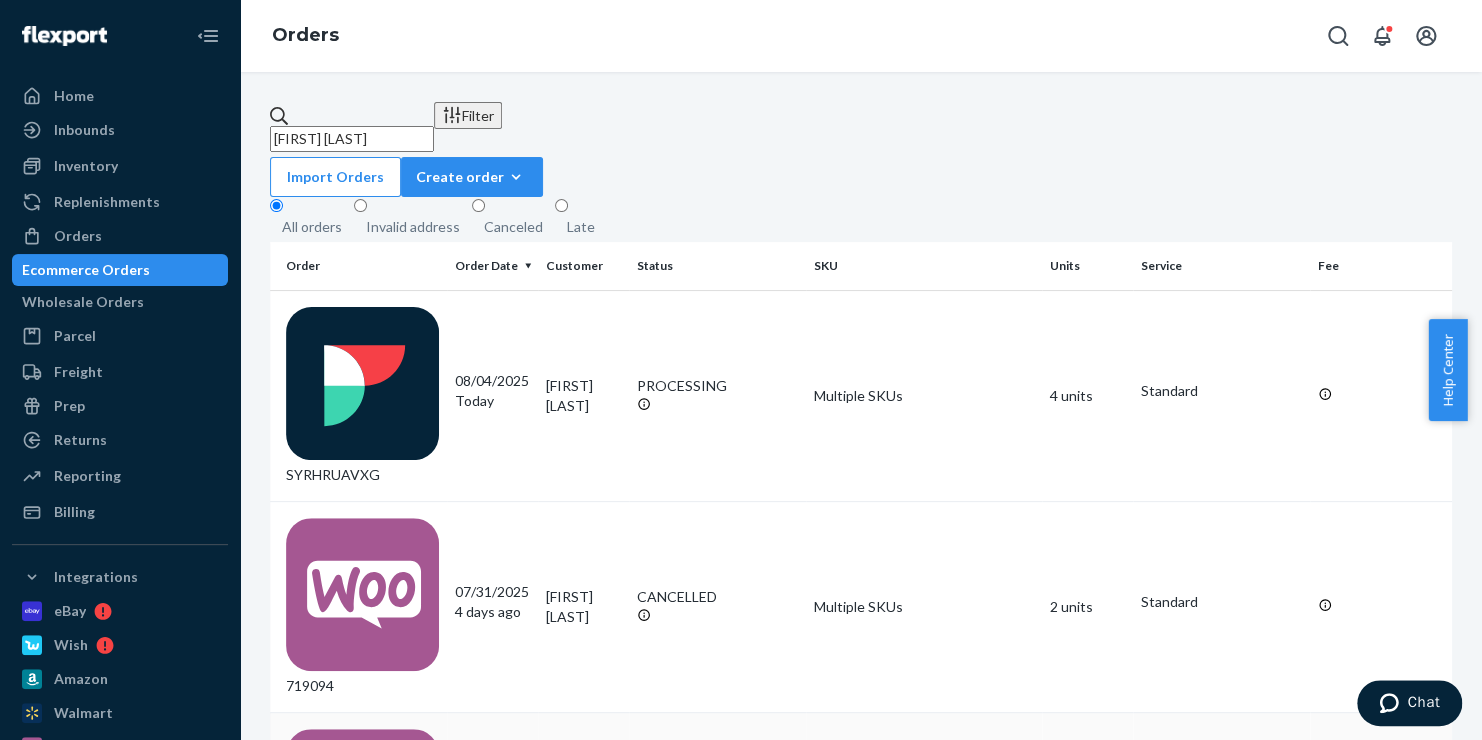 click on "719090" at bounding box center [362, 818] 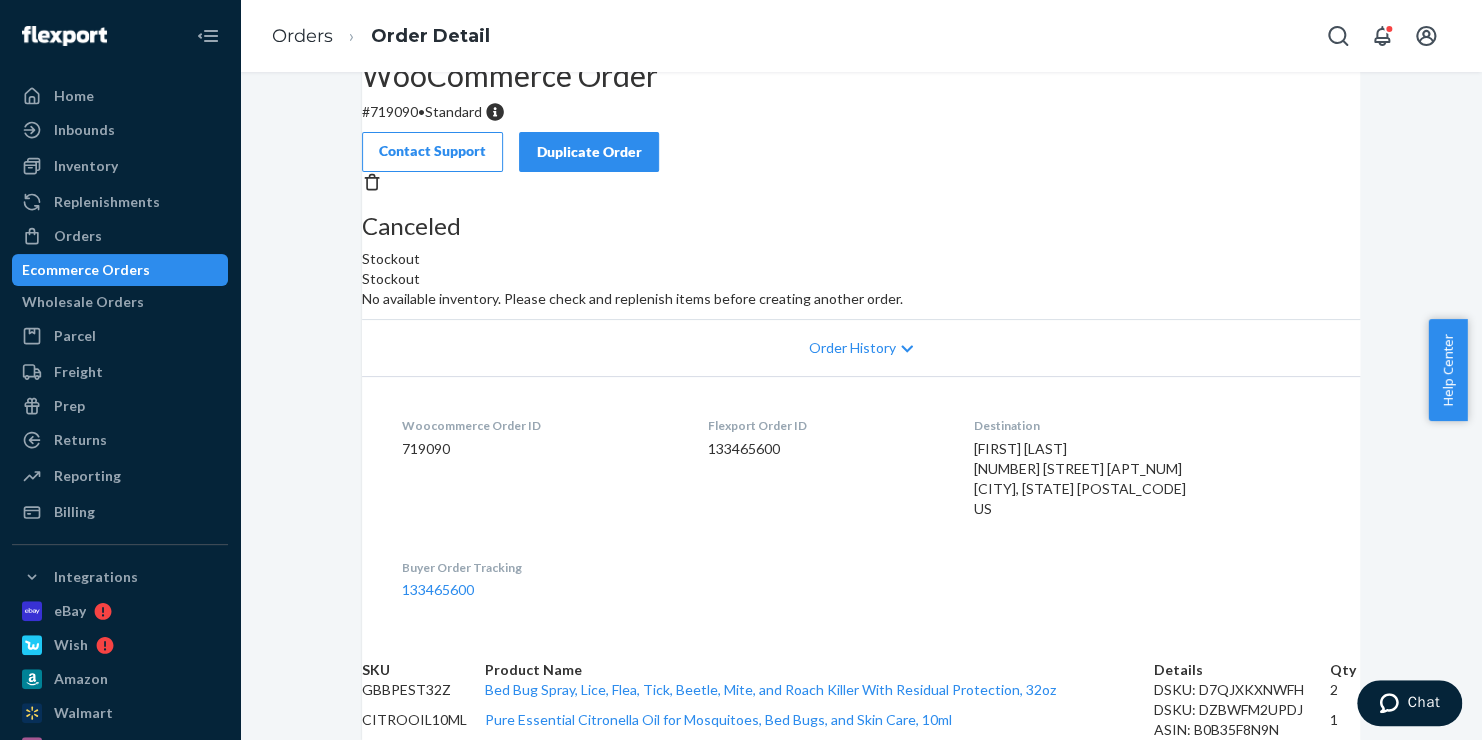 scroll, scrollTop: 0, scrollLeft: 0, axis: both 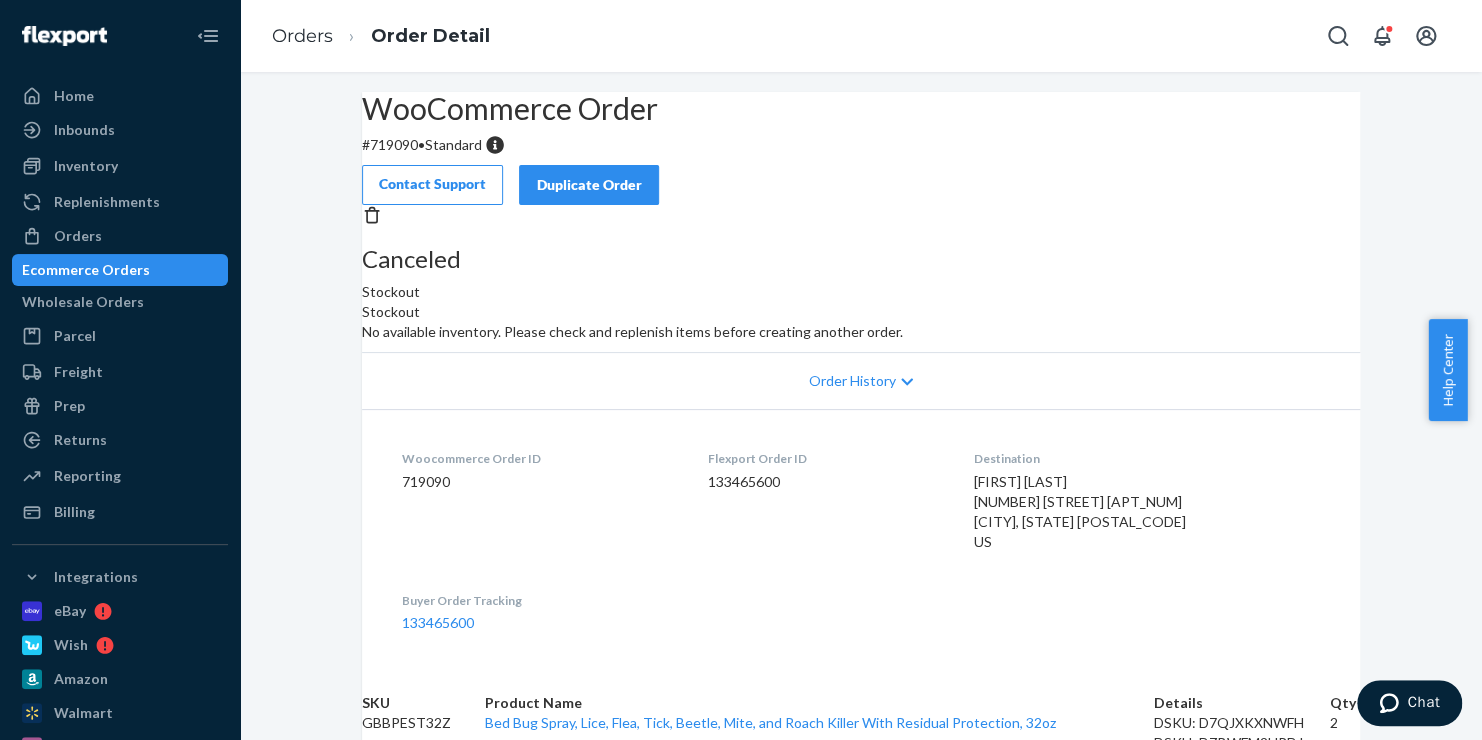 click on "Duplicate Order" at bounding box center [589, 185] 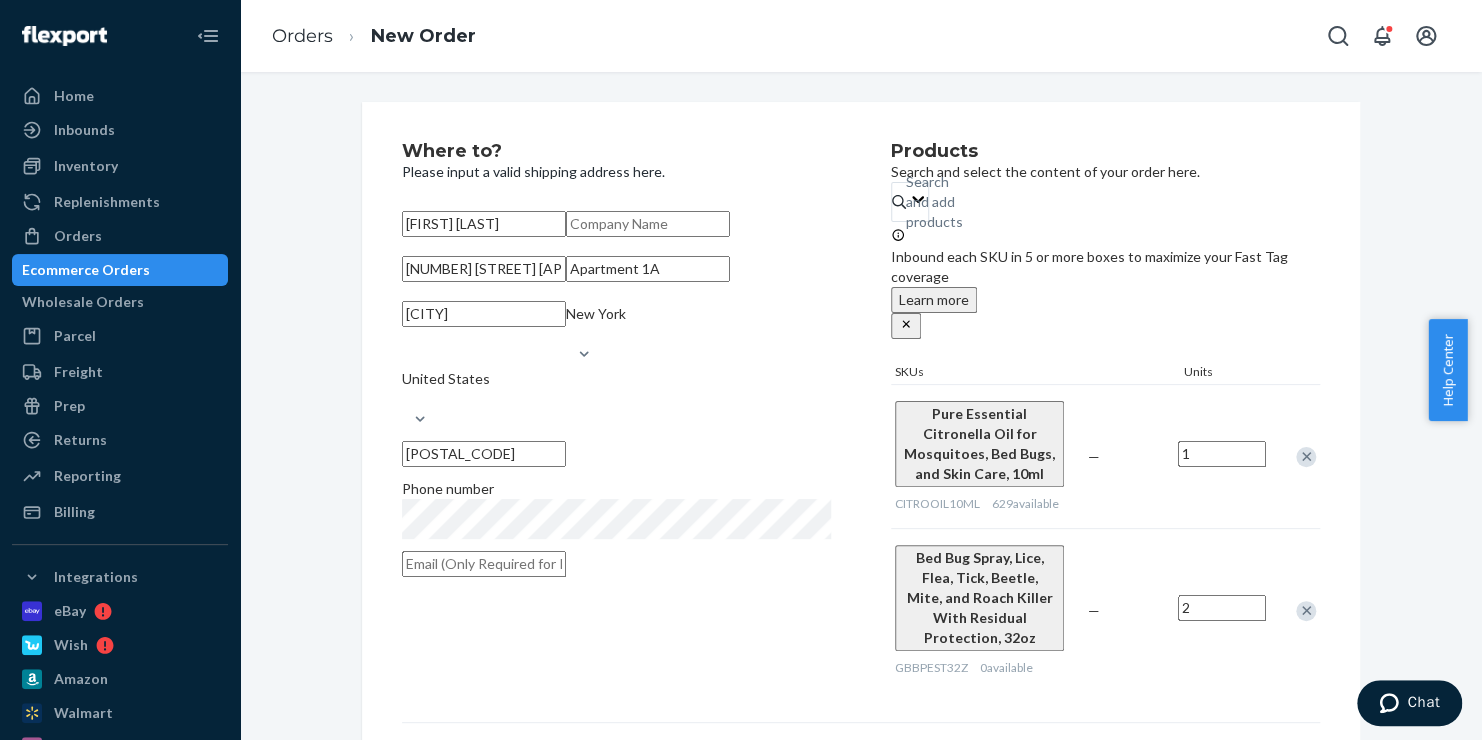 click on "Ecommerce Orders" at bounding box center [86, 270] 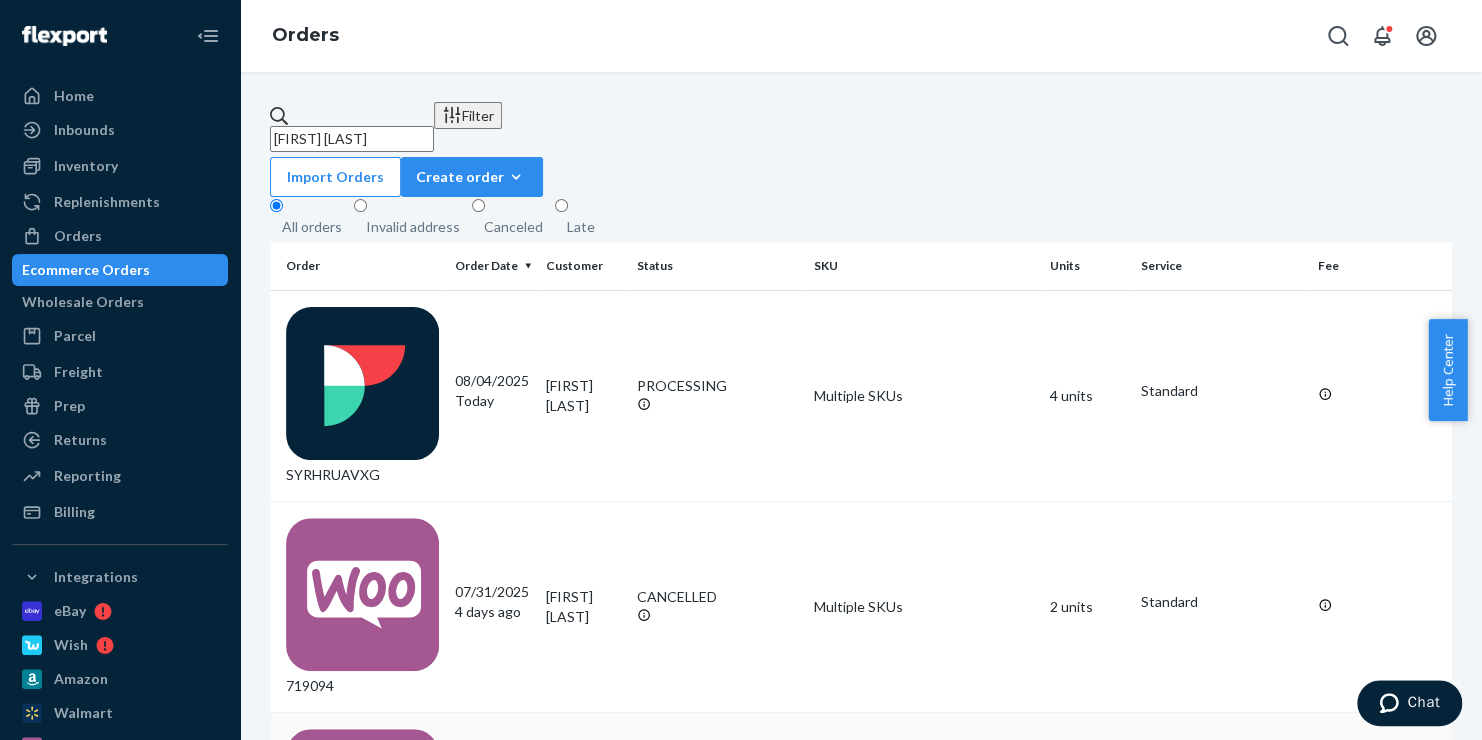 click on "719090" at bounding box center (362, 818) 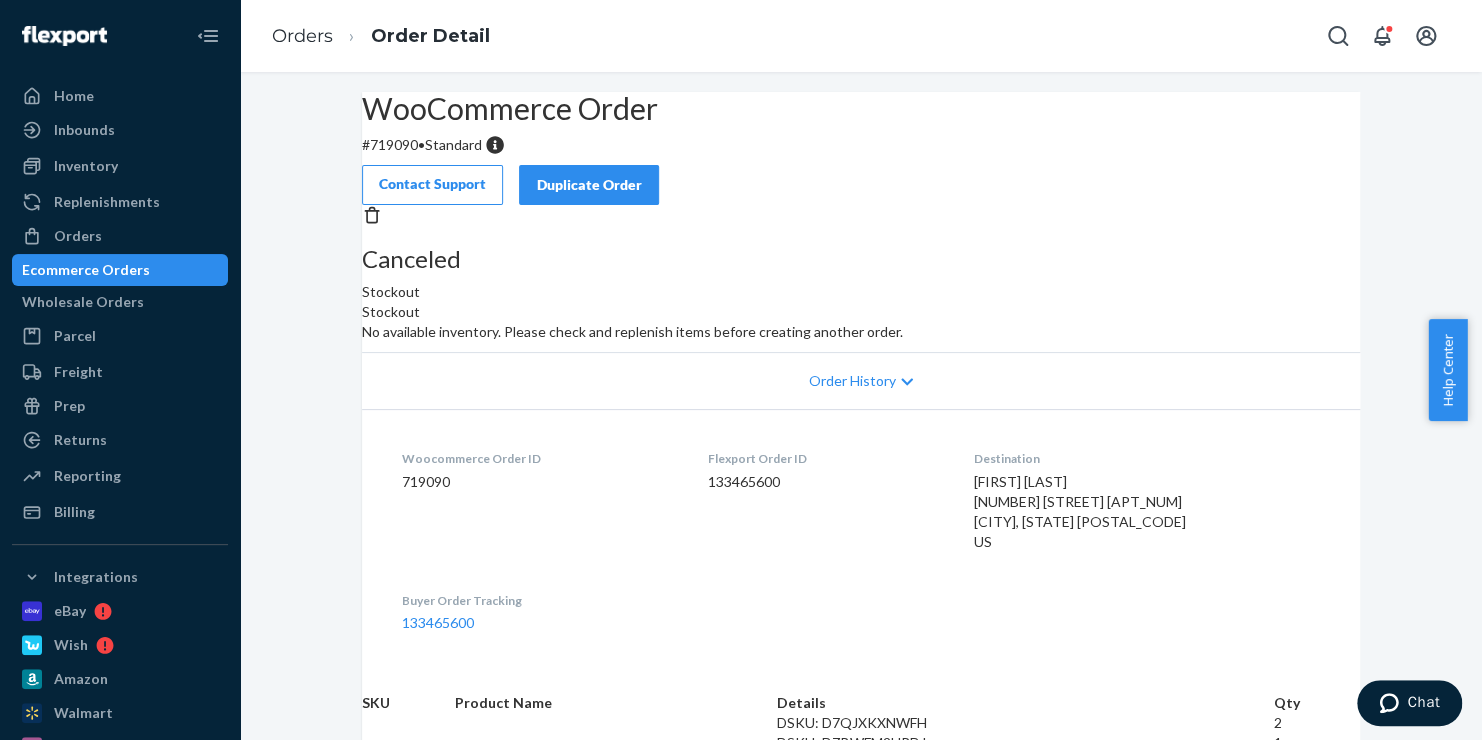 click on "Duplicate Order" at bounding box center (589, 185) 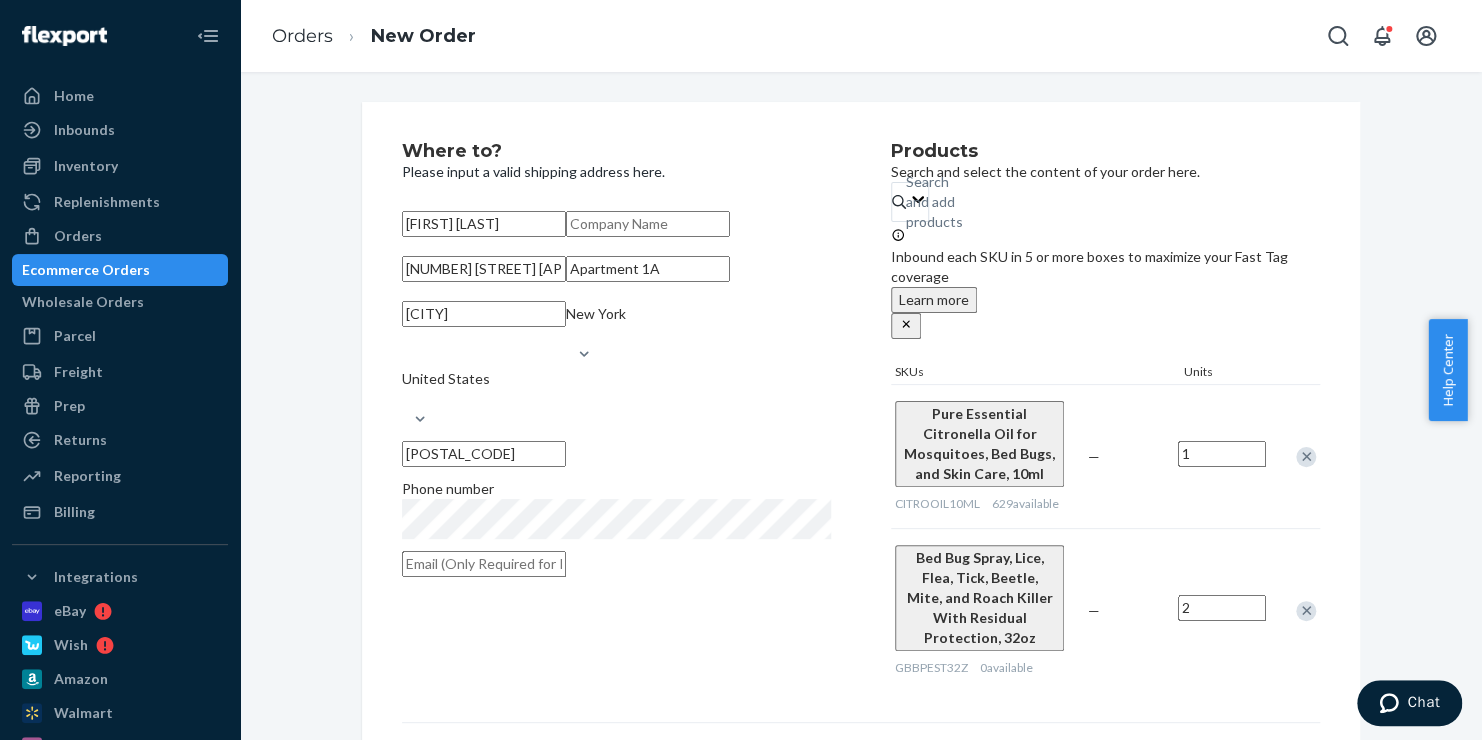drag, startPoint x: 103, startPoint y: 268, endPoint x: 93, endPoint y: 265, distance: 10.440307 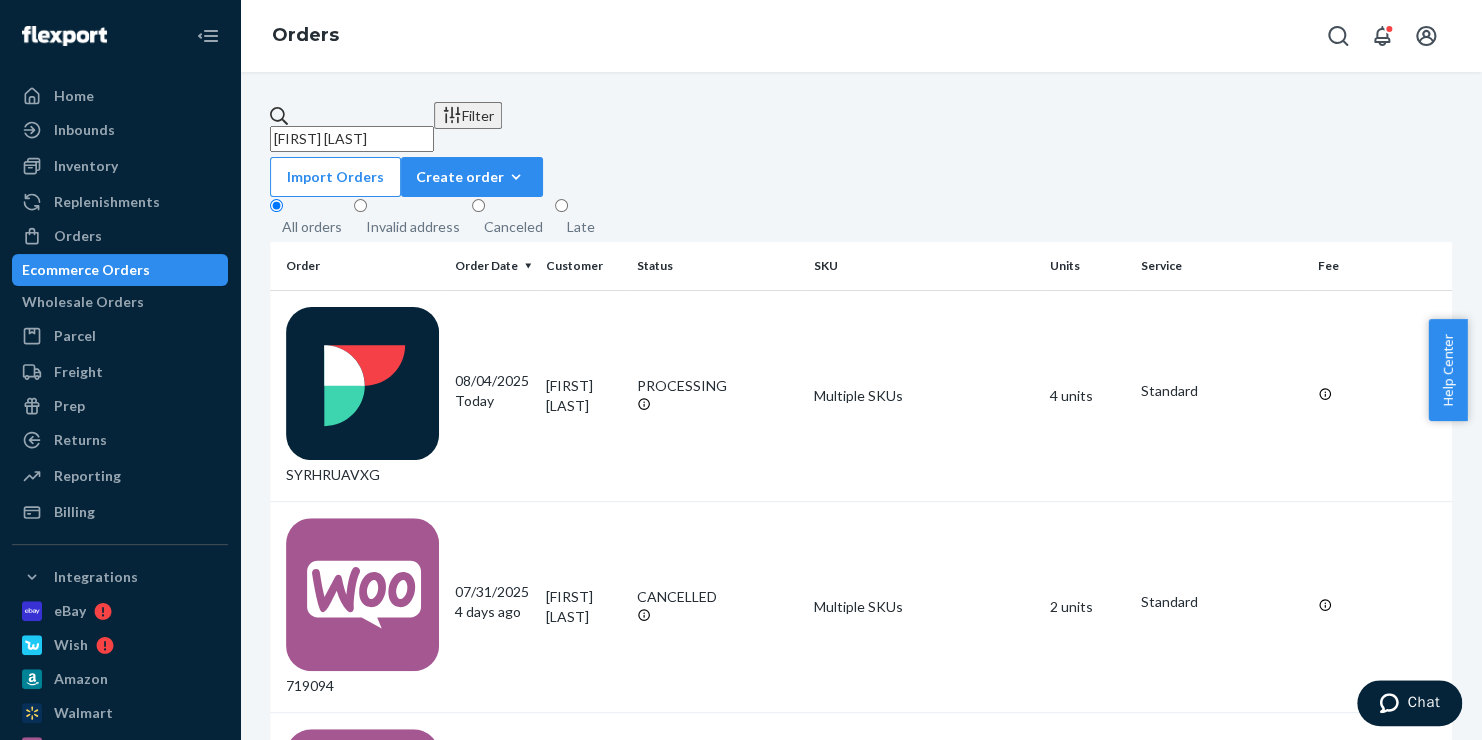 drag, startPoint x: 442, startPoint y: 116, endPoint x: 221, endPoint y: 110, distance: 221.08144 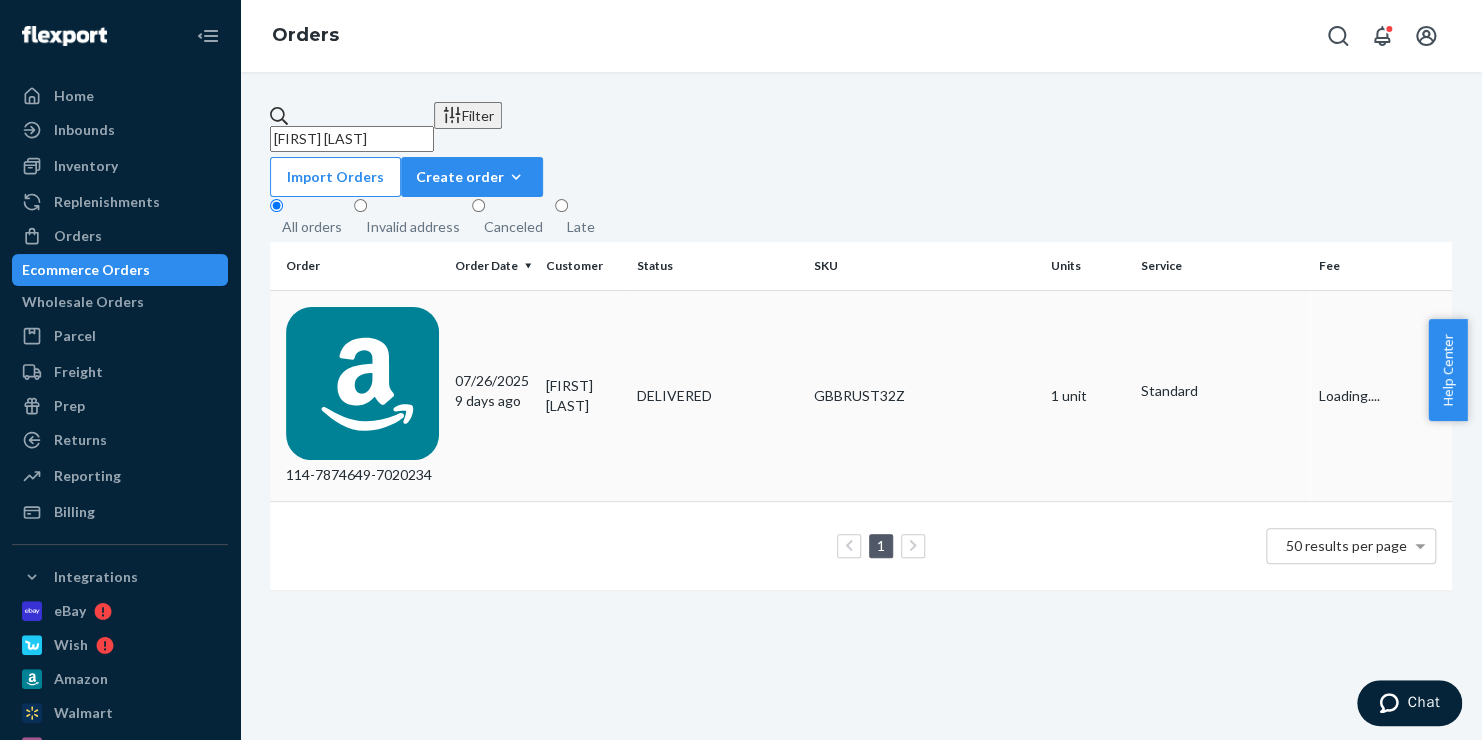 type on "[FIRST] [LAST]" 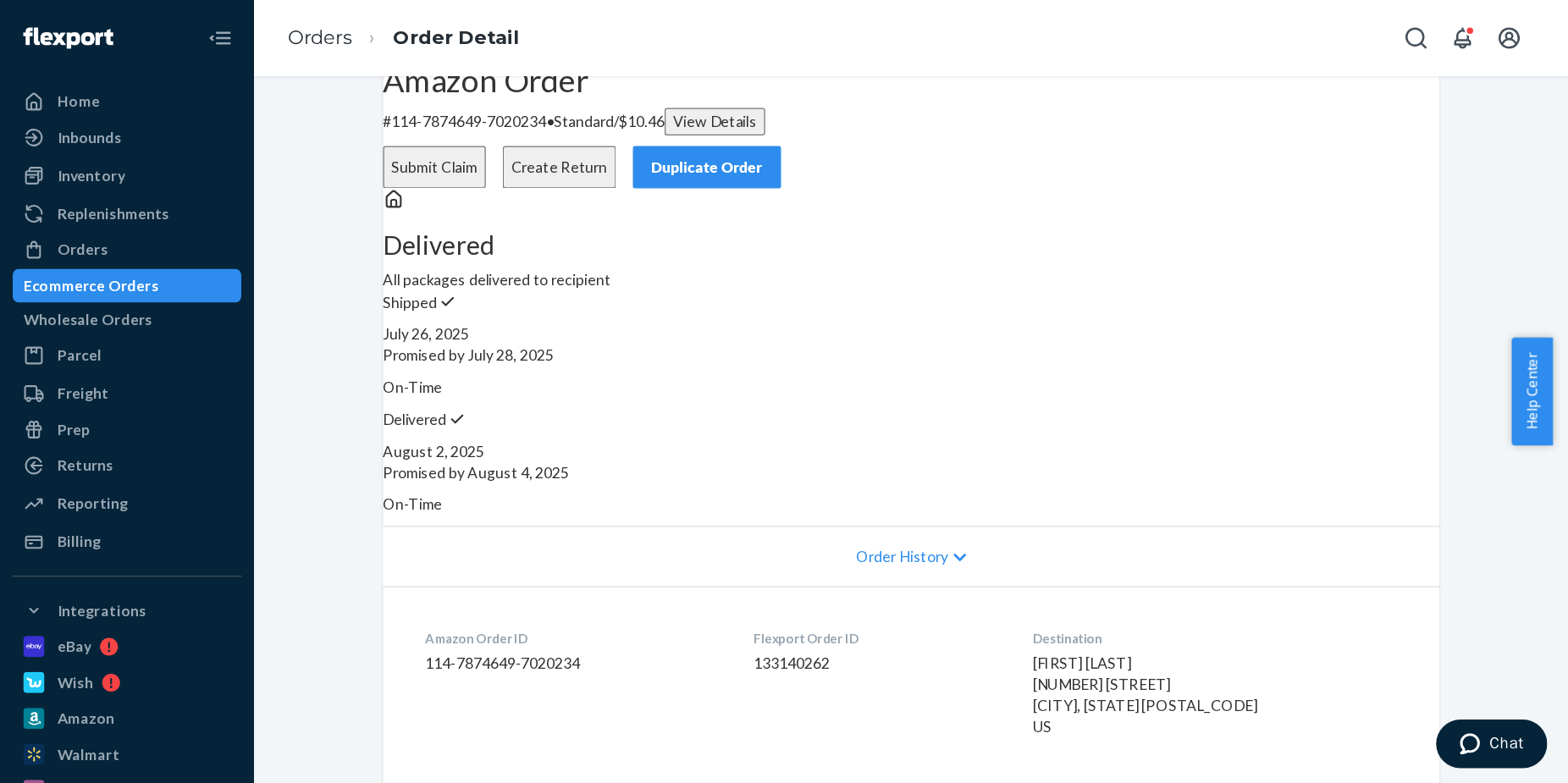 scroll, scrollTop: 0, scrollLeft: 0, axis: both 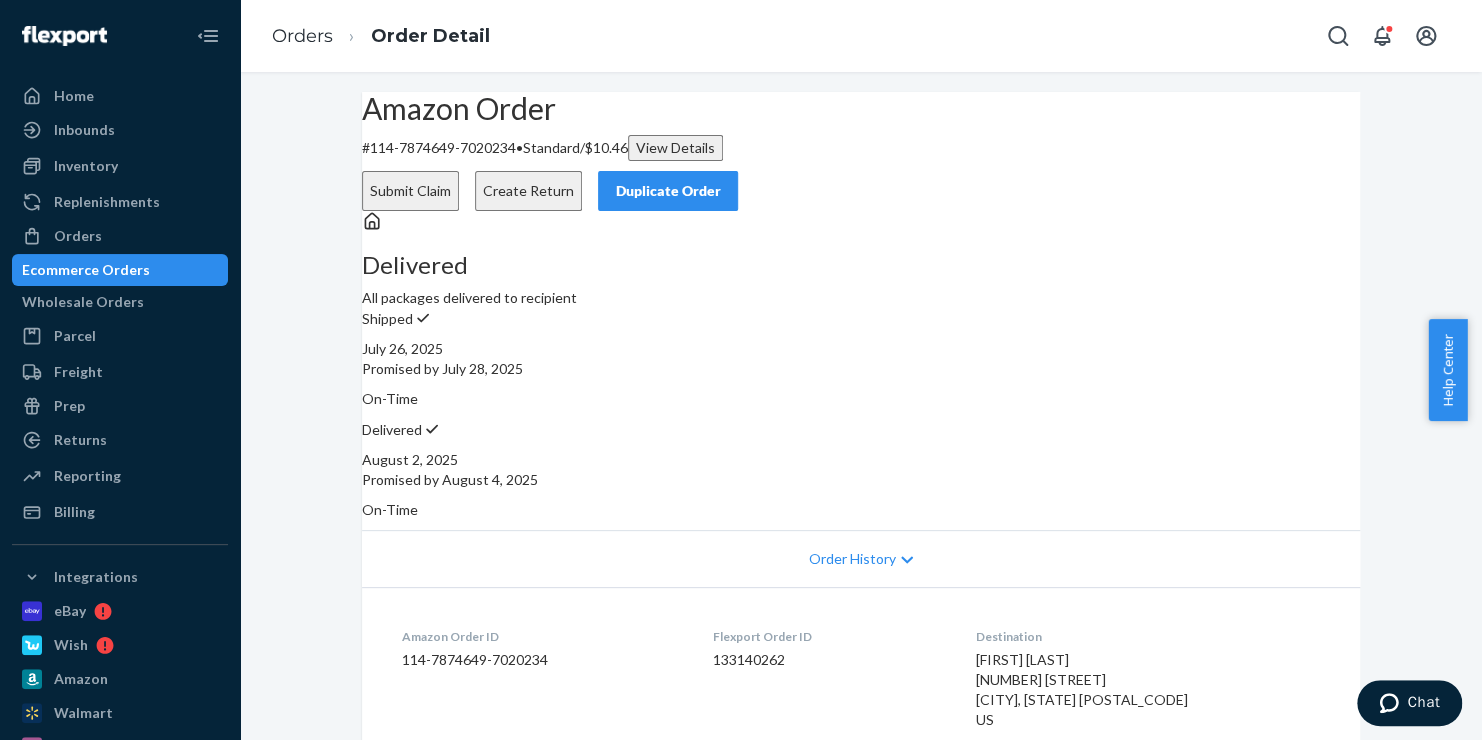 click on "Duplicate Order" at bounding box center [668, 191] 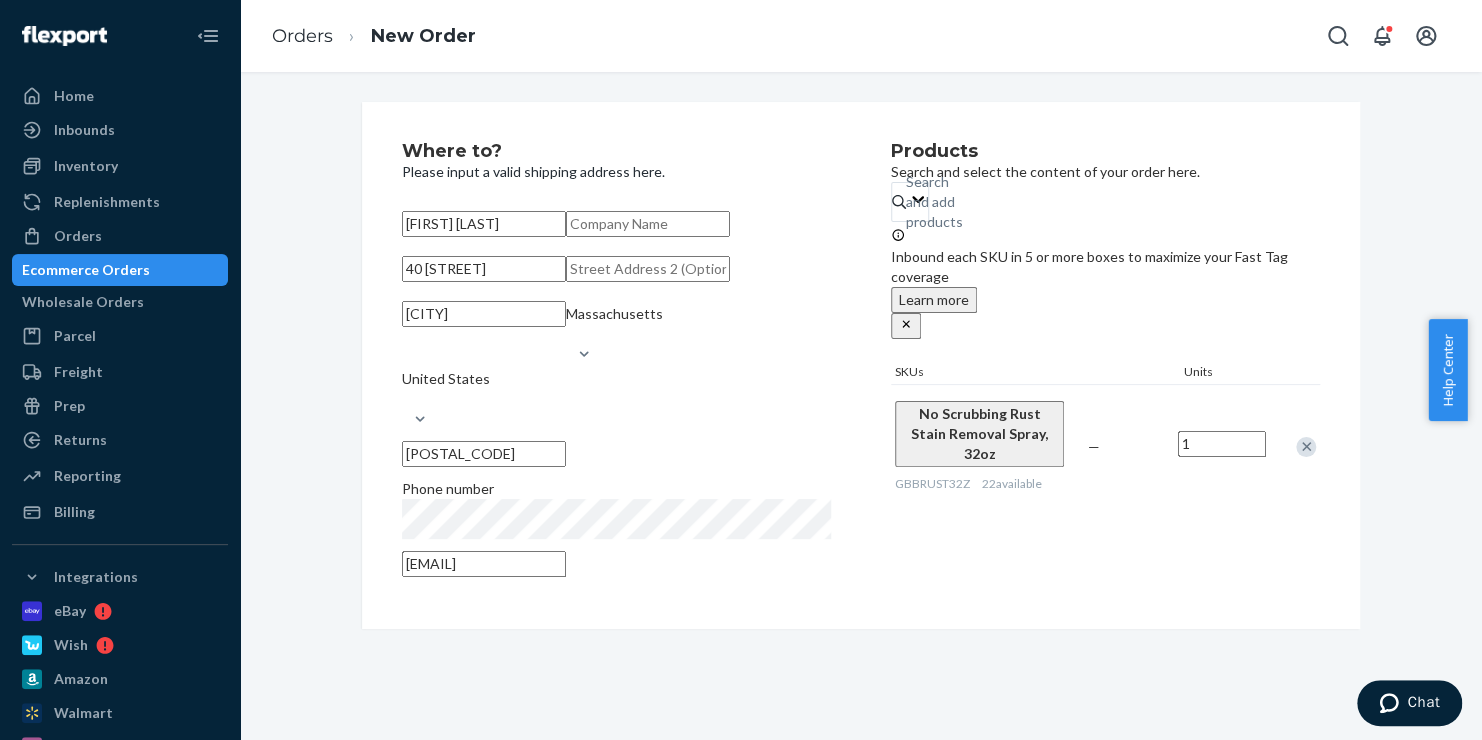 click on "Ecommerce Orders" at bounding box center (120, 270) 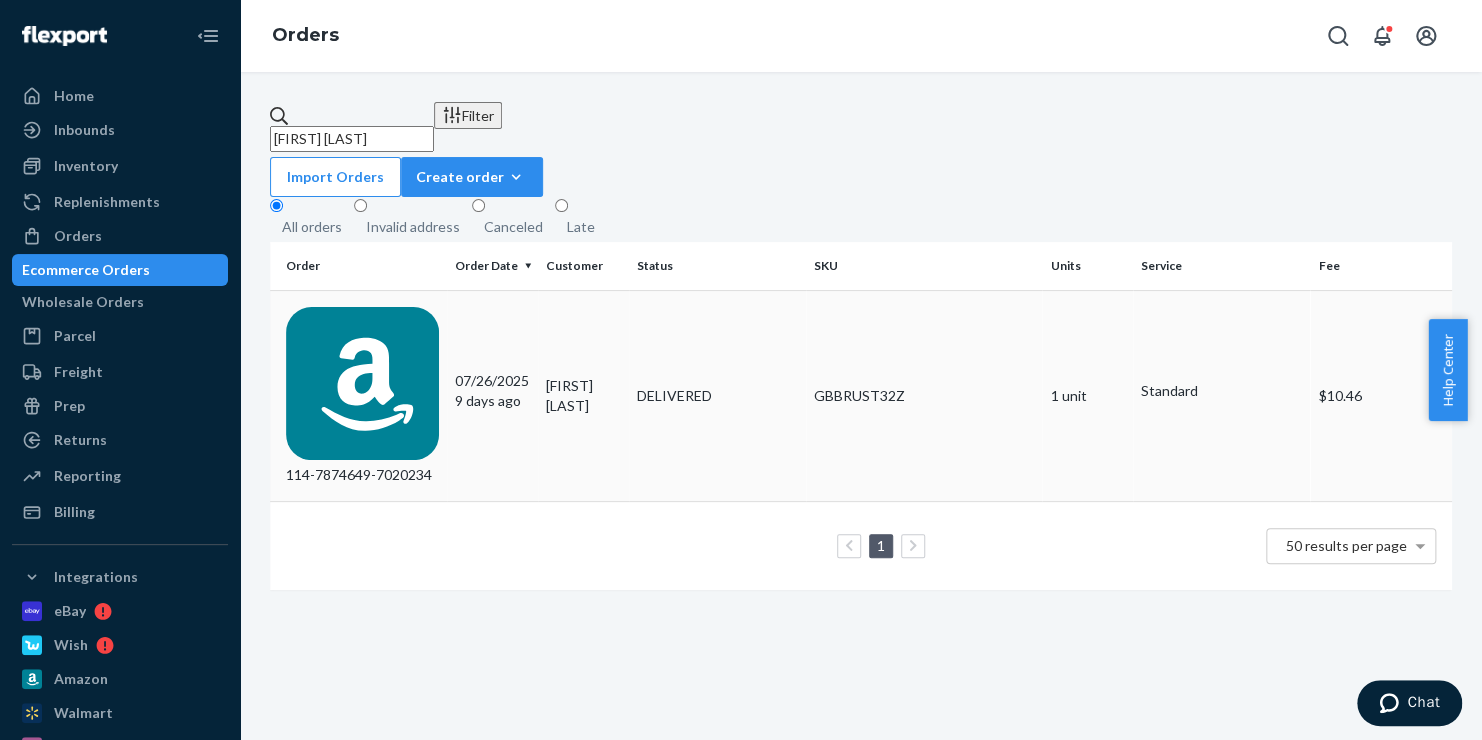 click on "114-7874649-7020234" at bounding box center [362, 396] 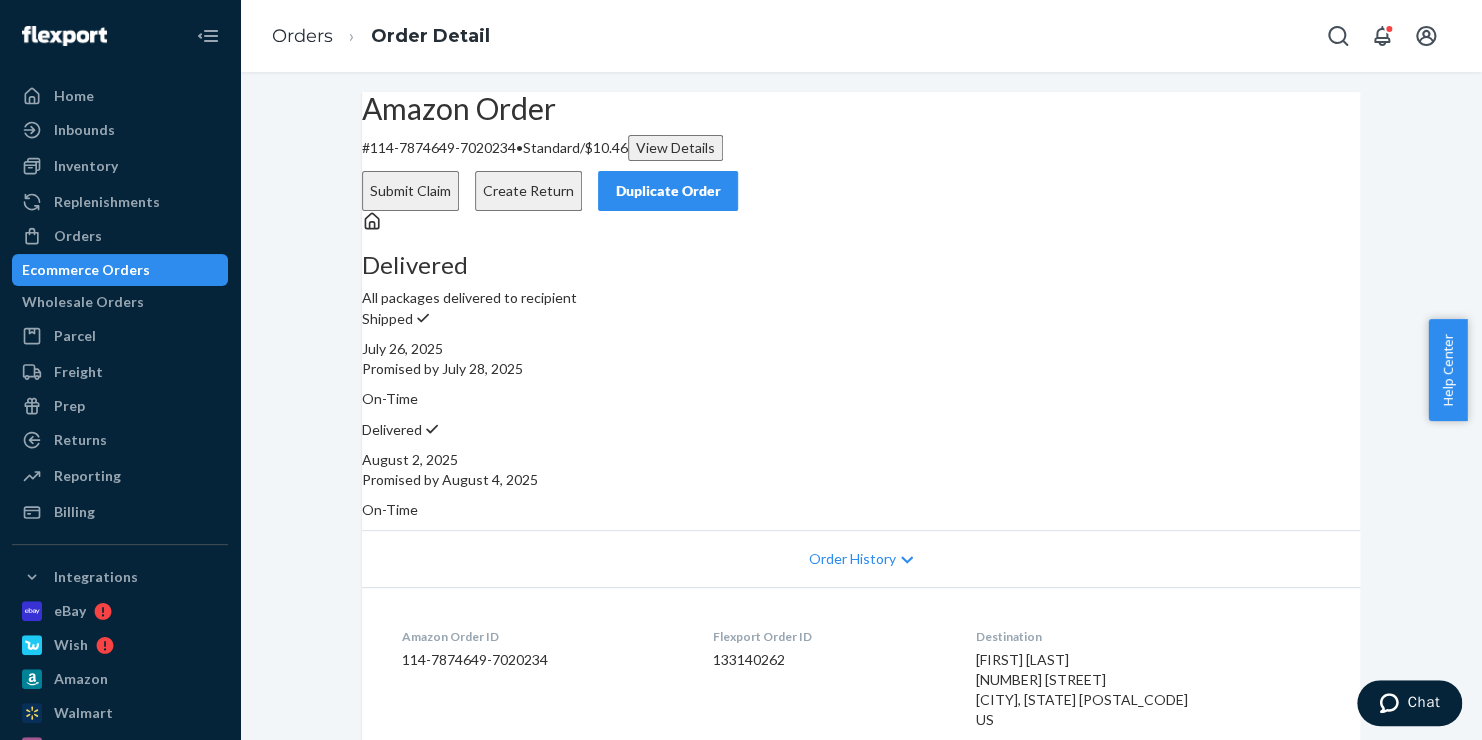 click on "Duplicate Order" at bounding box center (668, 191) 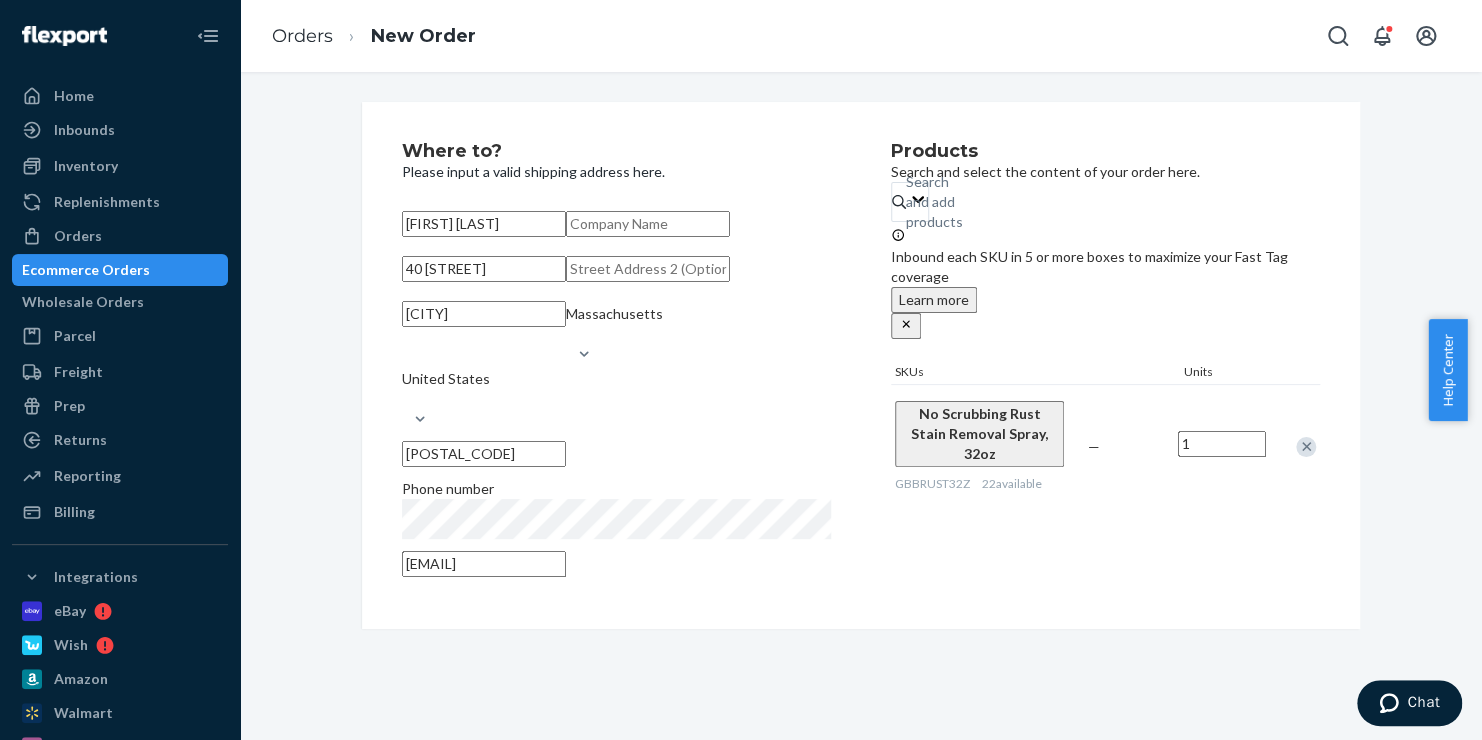click on "40 [STREET]" at bounding box center [484, 269] 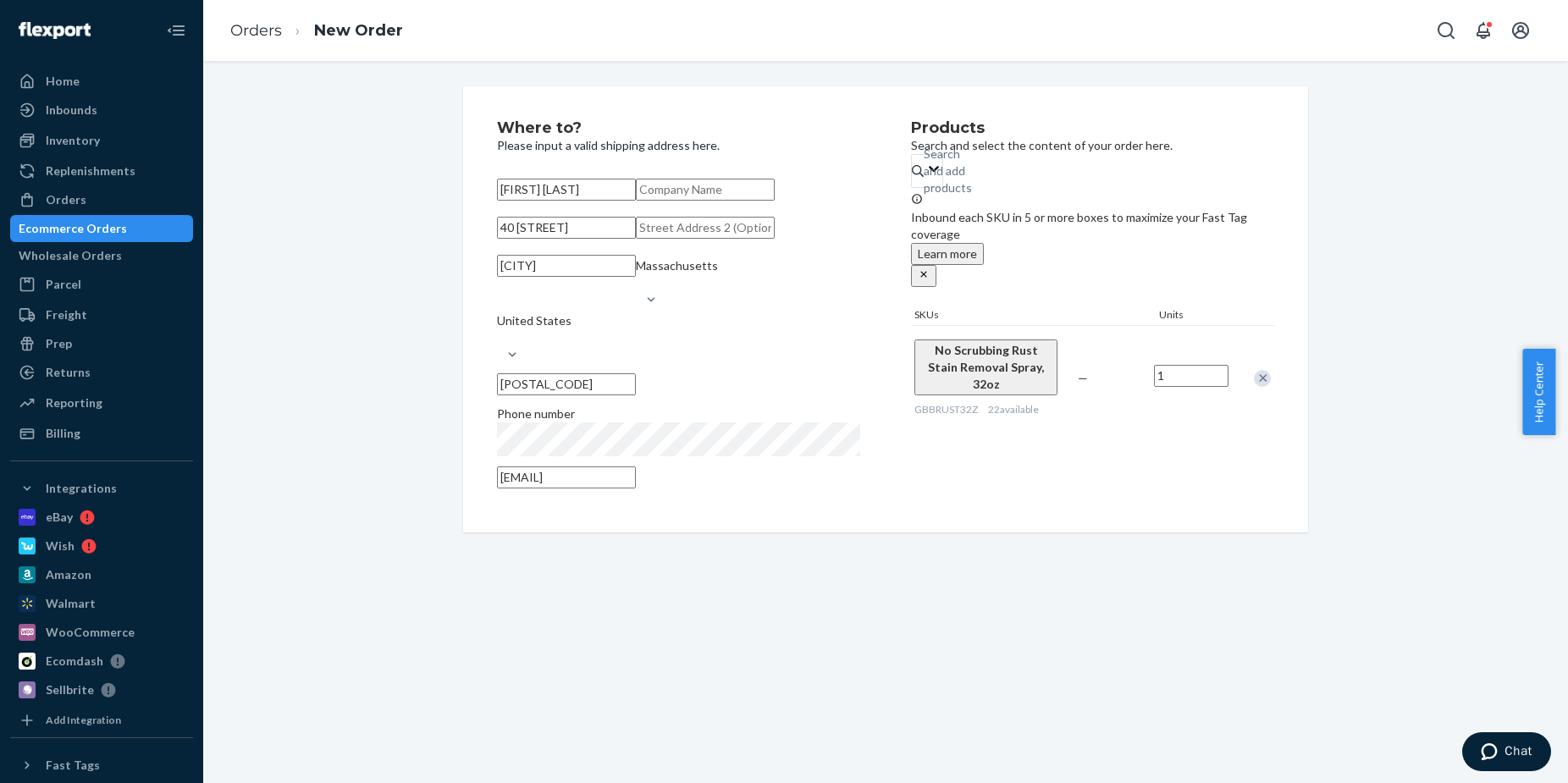 click on "Ecommerce Orders" at bounding box center (73, 229) 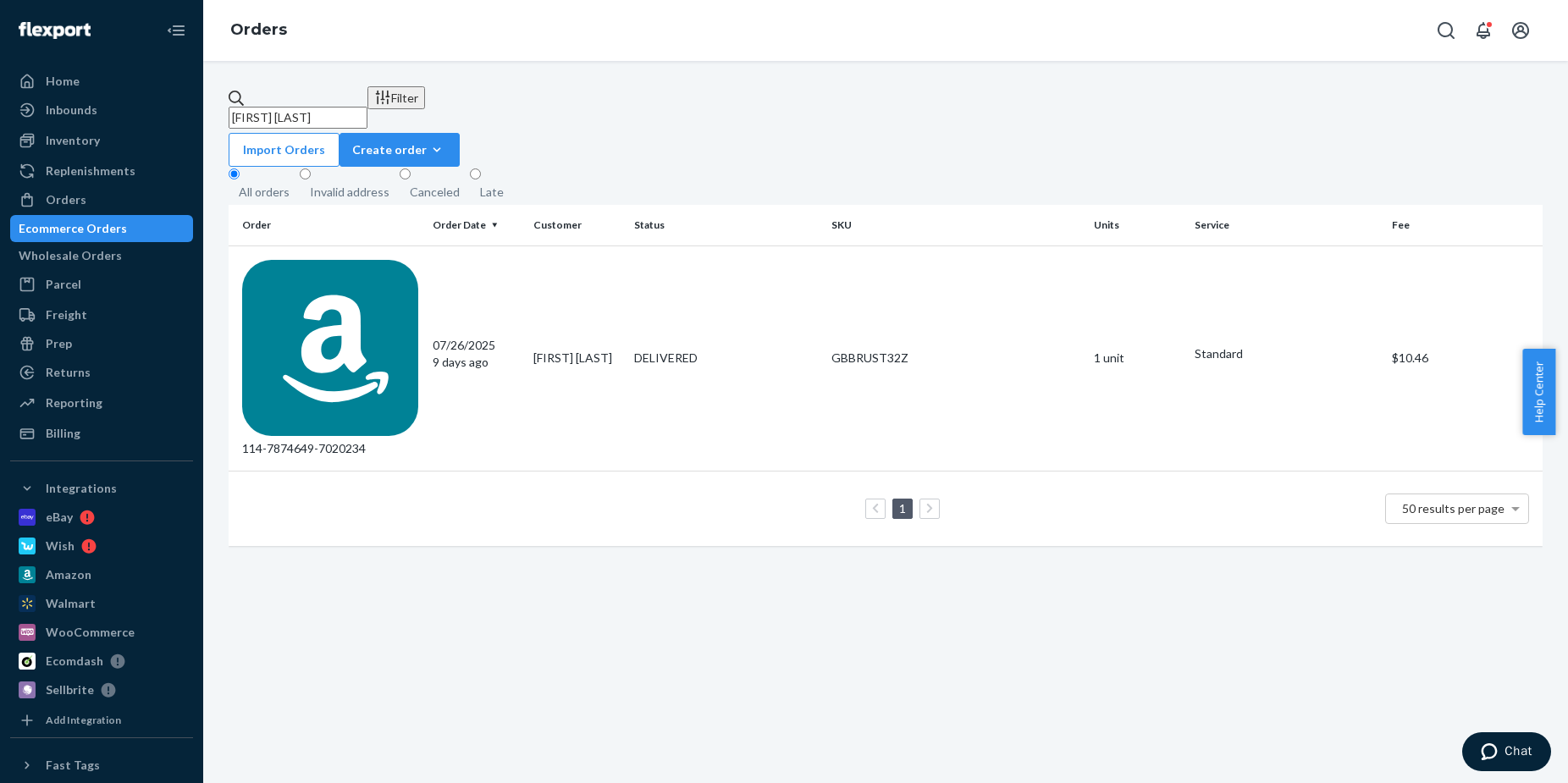 drag, startPoint x: 378, startPoint y: 100, endPoint x: 225, endPoint y: 93, distance: 153.16005 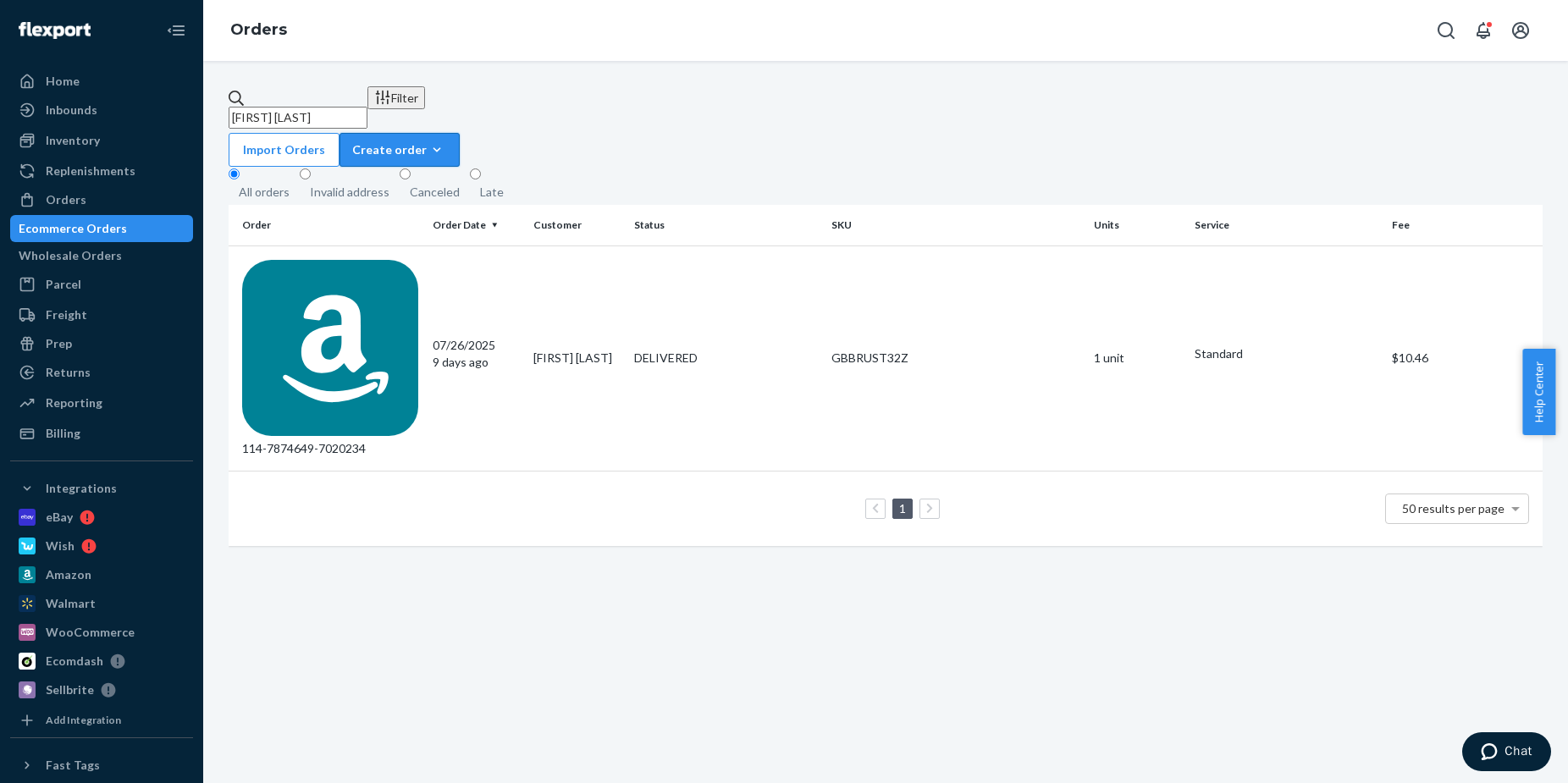 click 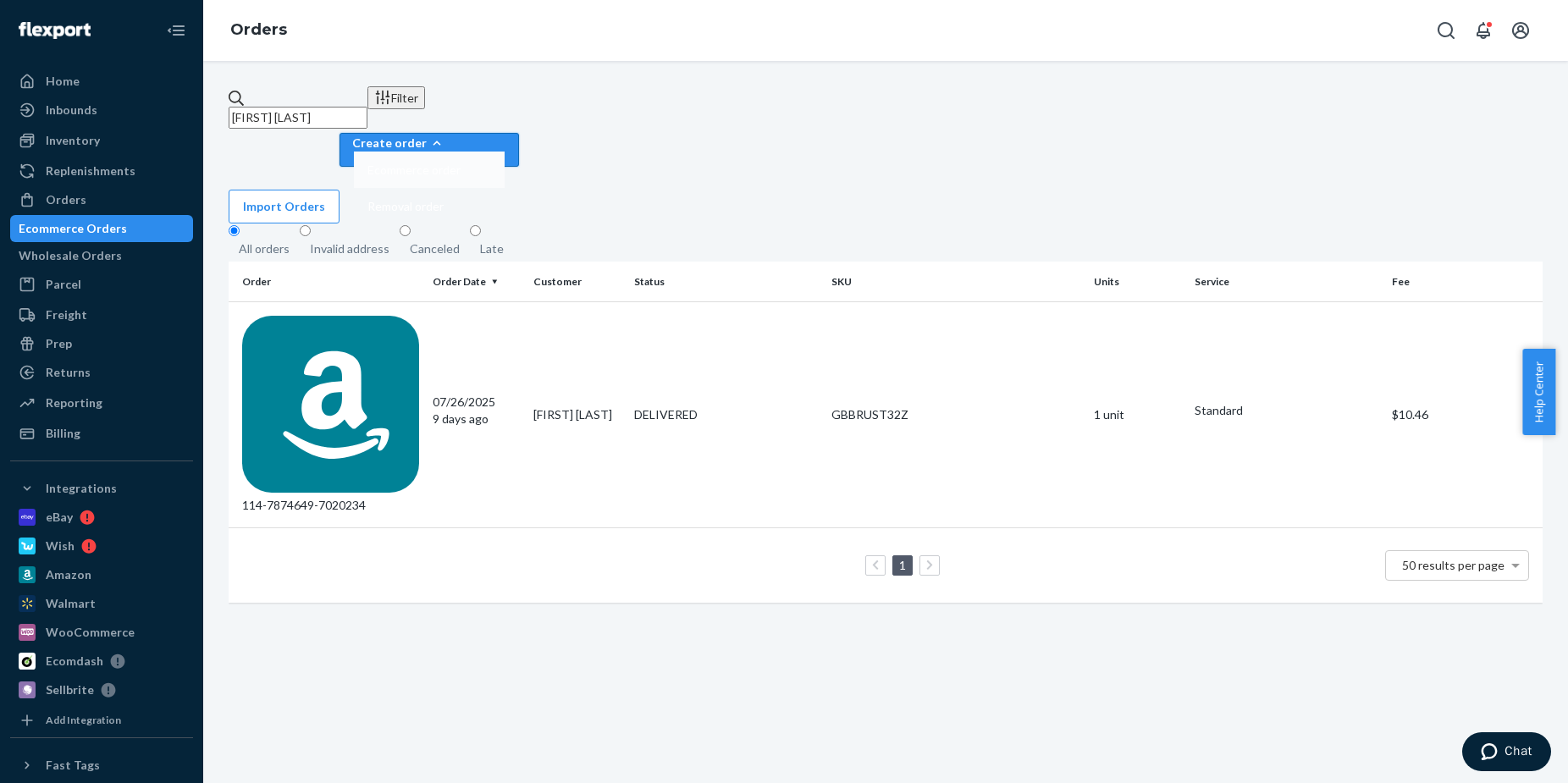 click on "Ecommerce order" at bounding box center (414, 170) 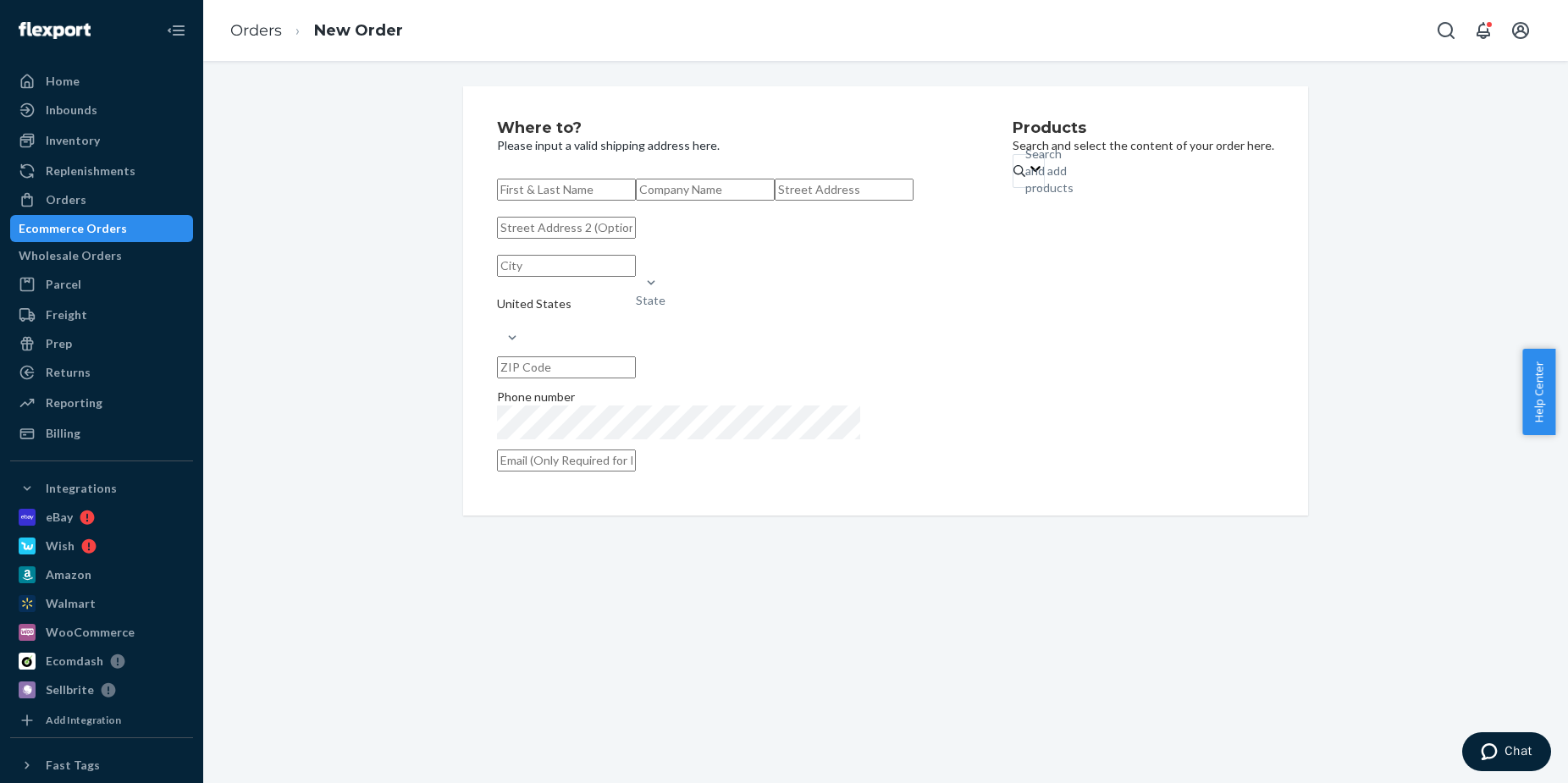 click at bounding box center (566, 190) 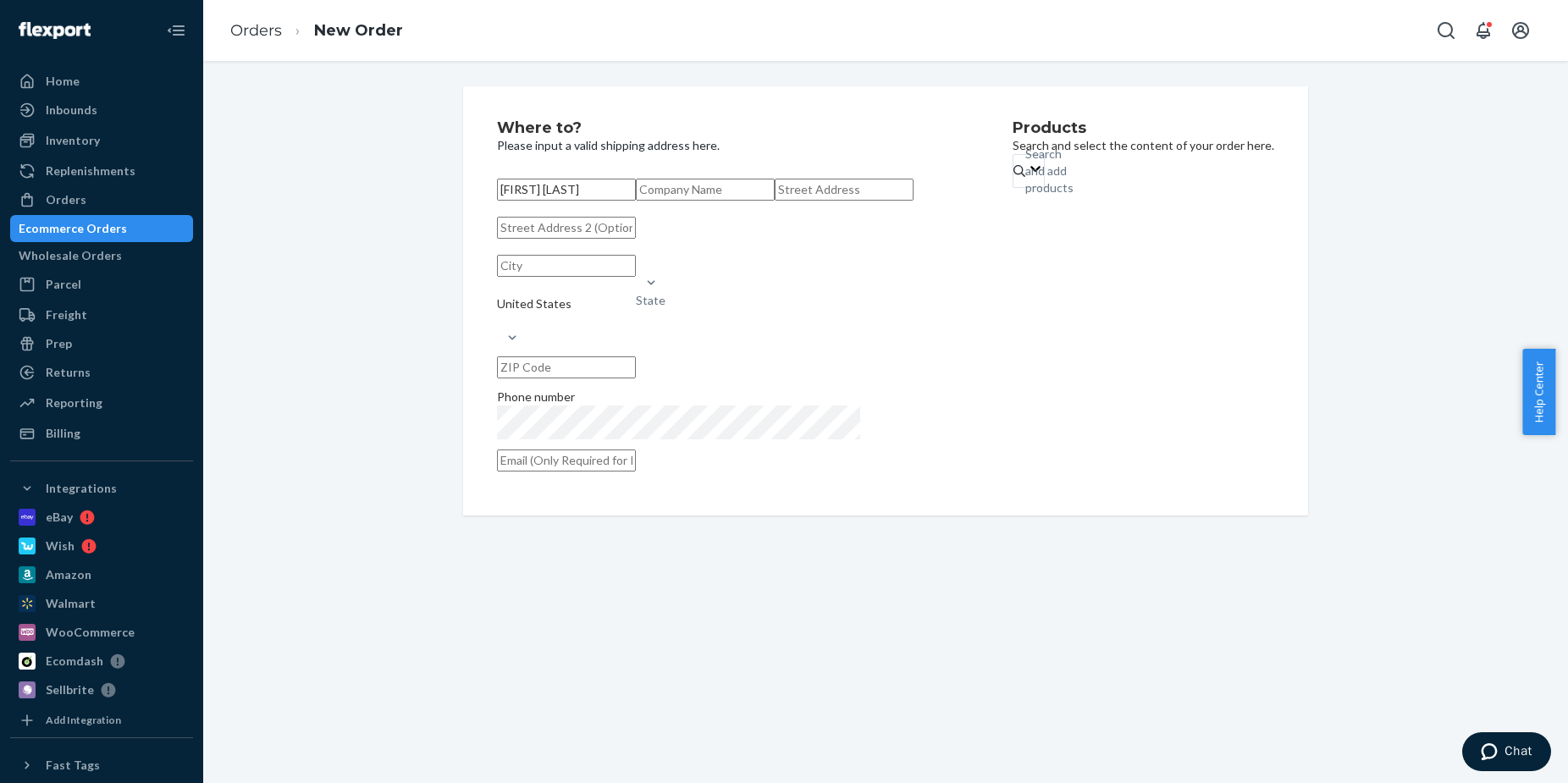 type on "[FIRST] [LAST]" 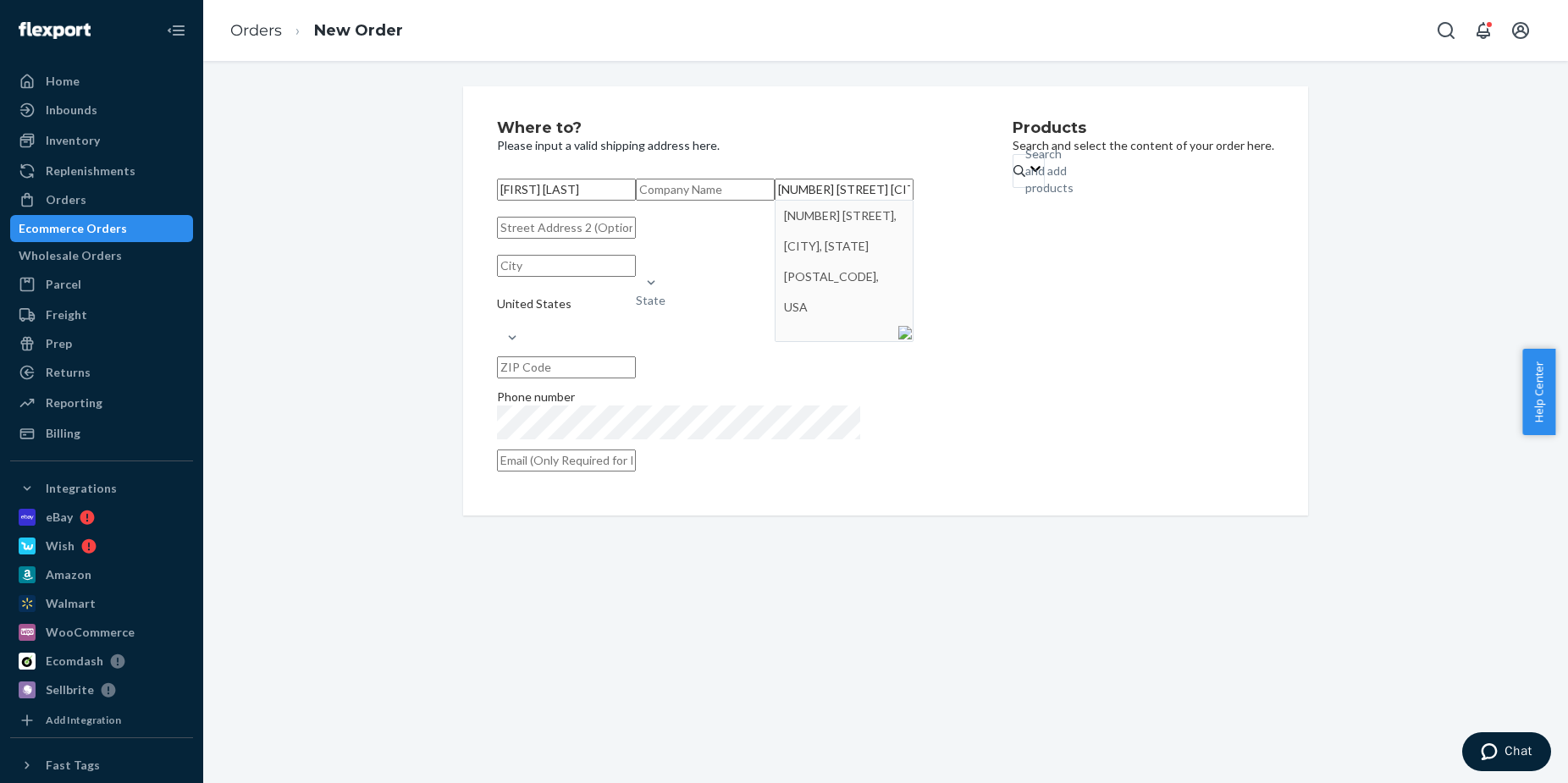 type on "[NUMBER] [STREET] [CITY], [STATE] [POSTAL_CODE]" 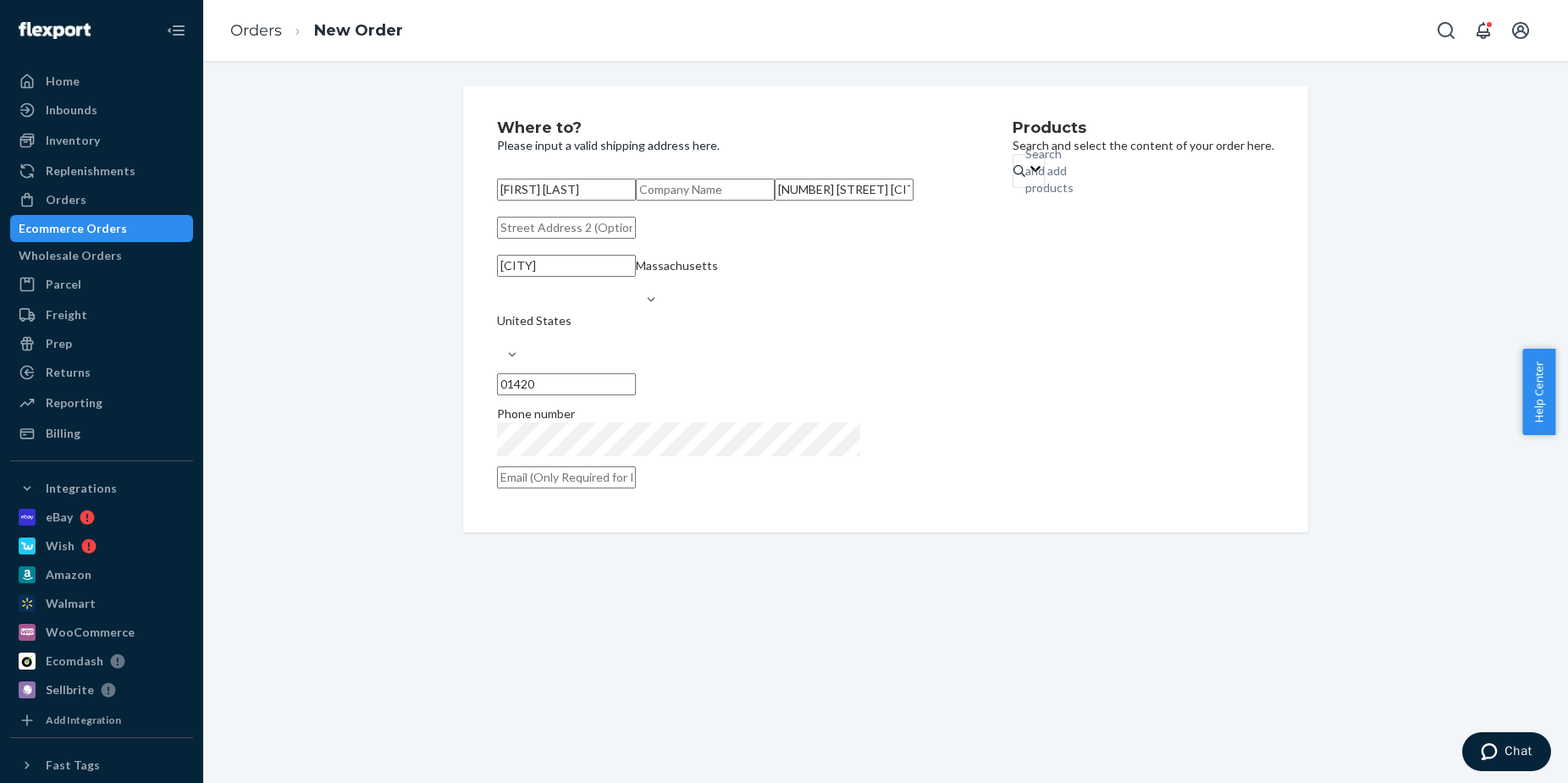 click at bounding box center (566, 228) 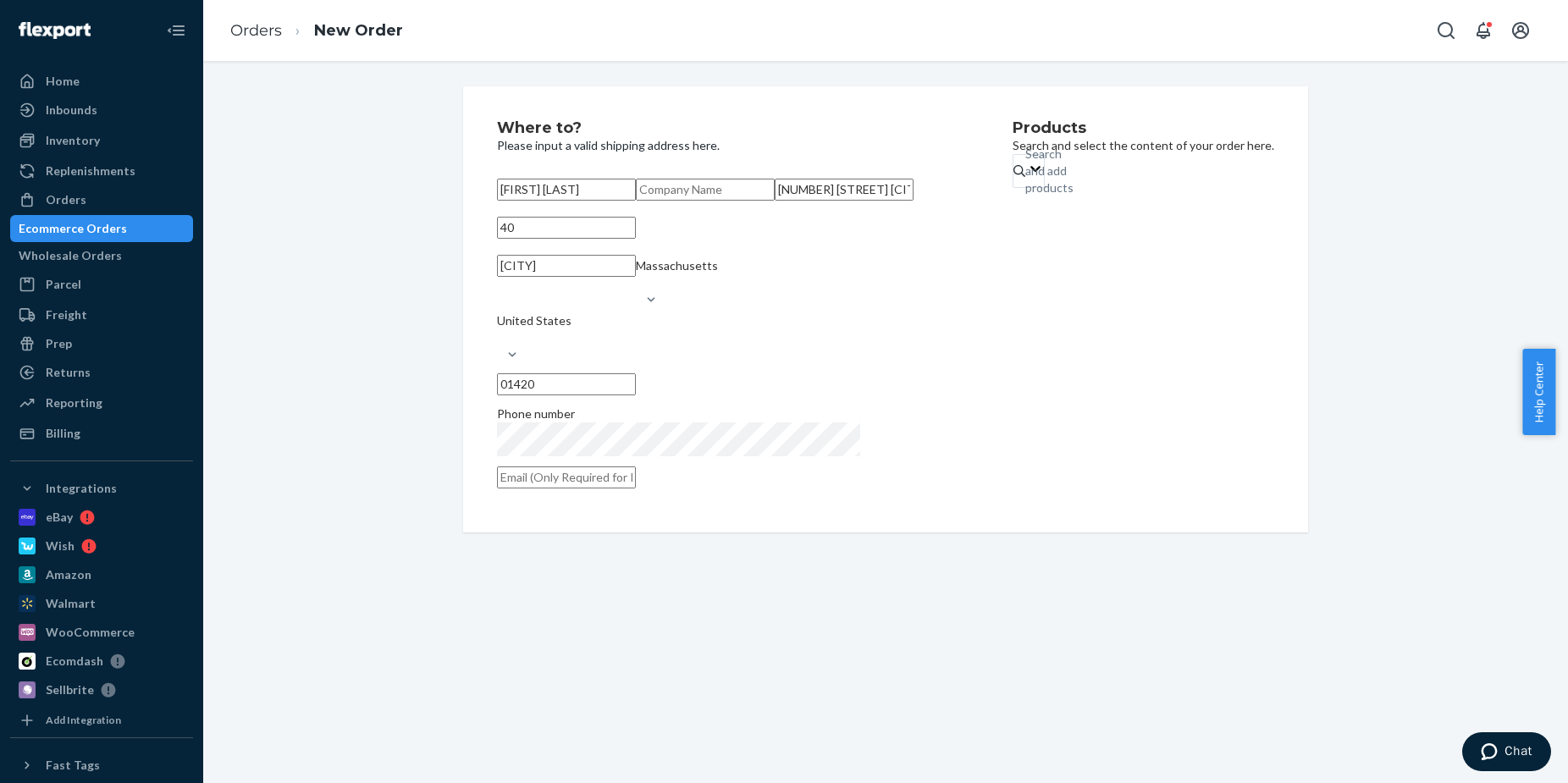 type on "4" 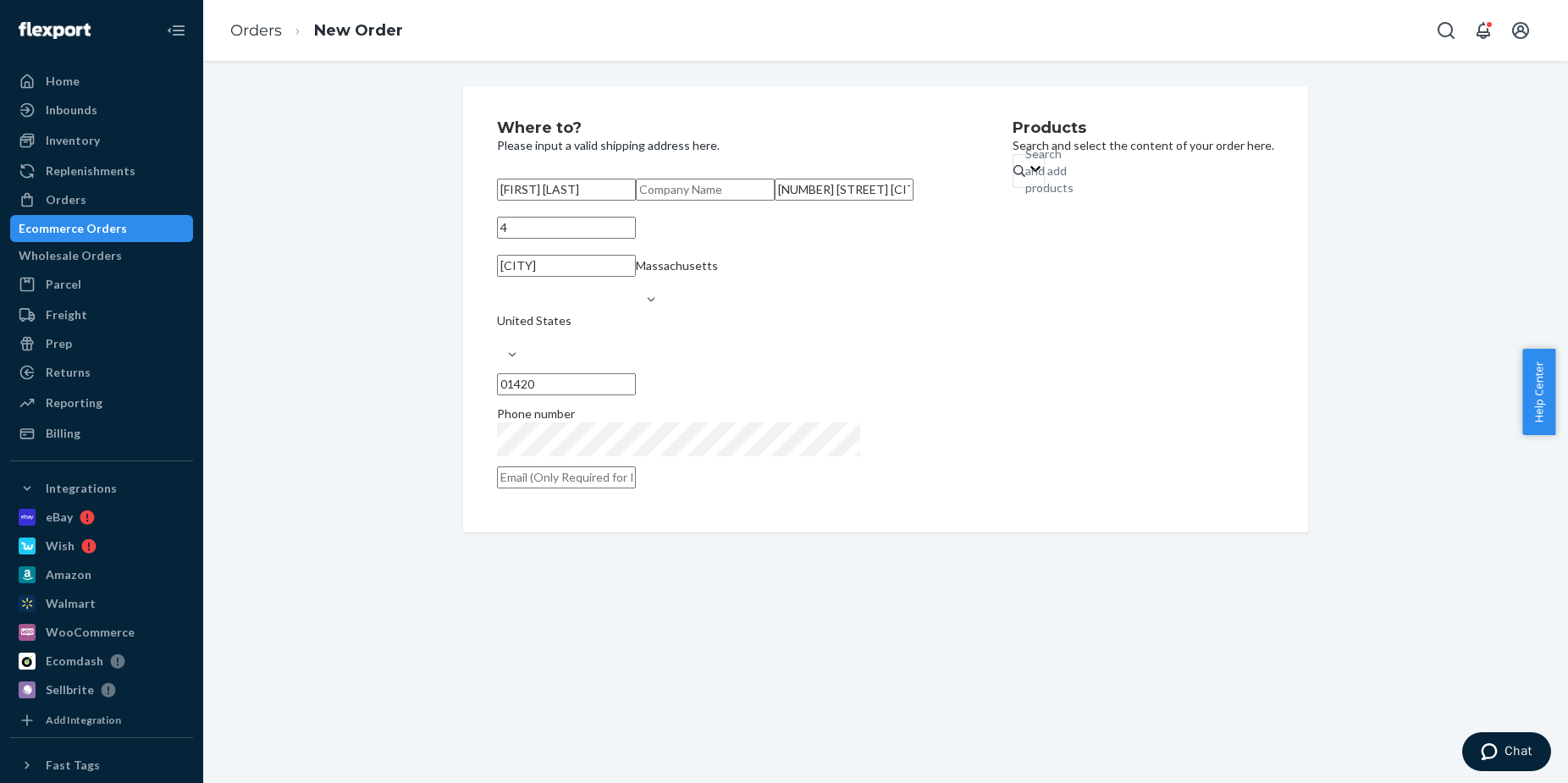 type 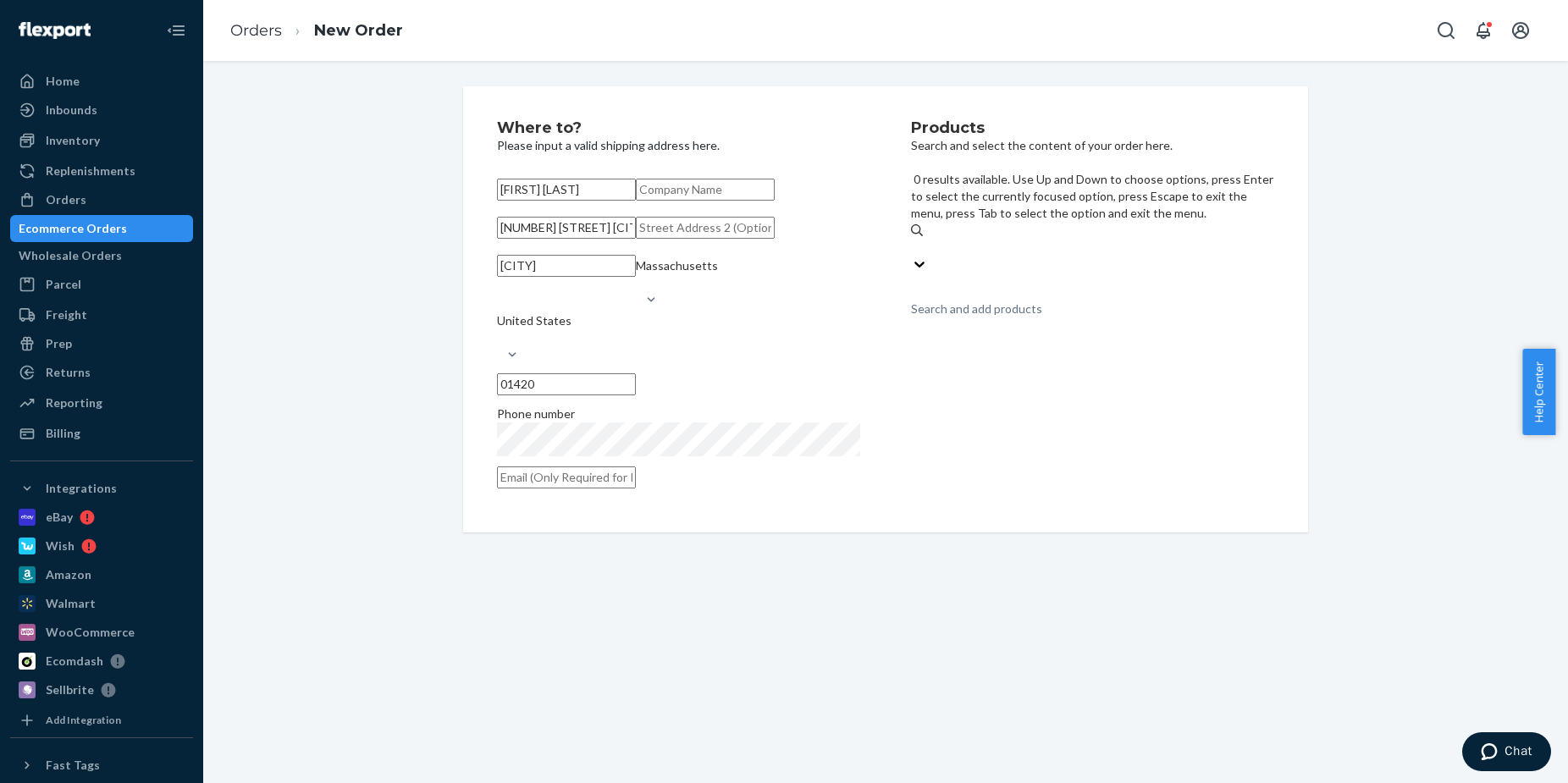 click on "Search and add products" at bounding box center (976, 309) 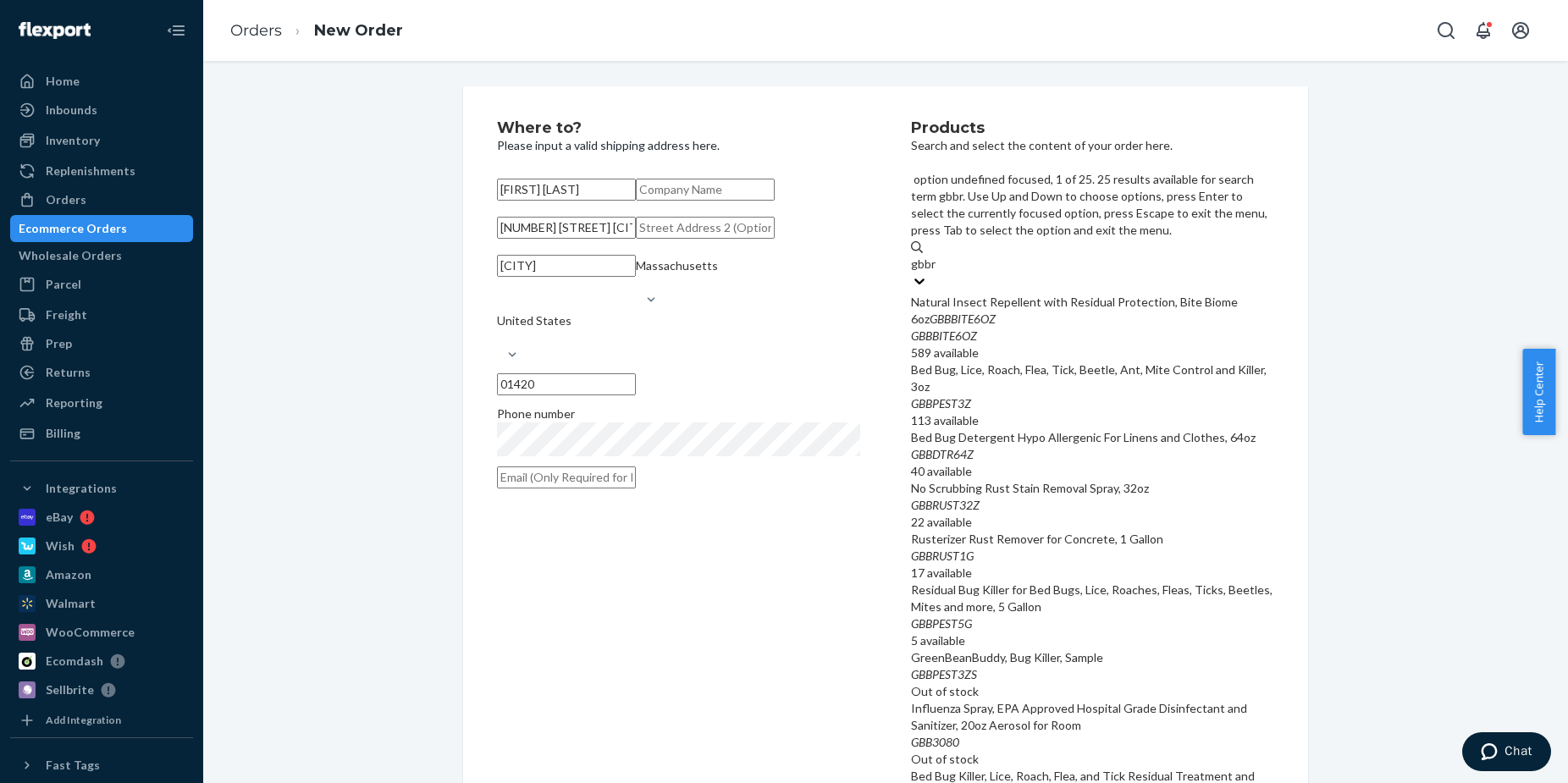 type on "gbbru" 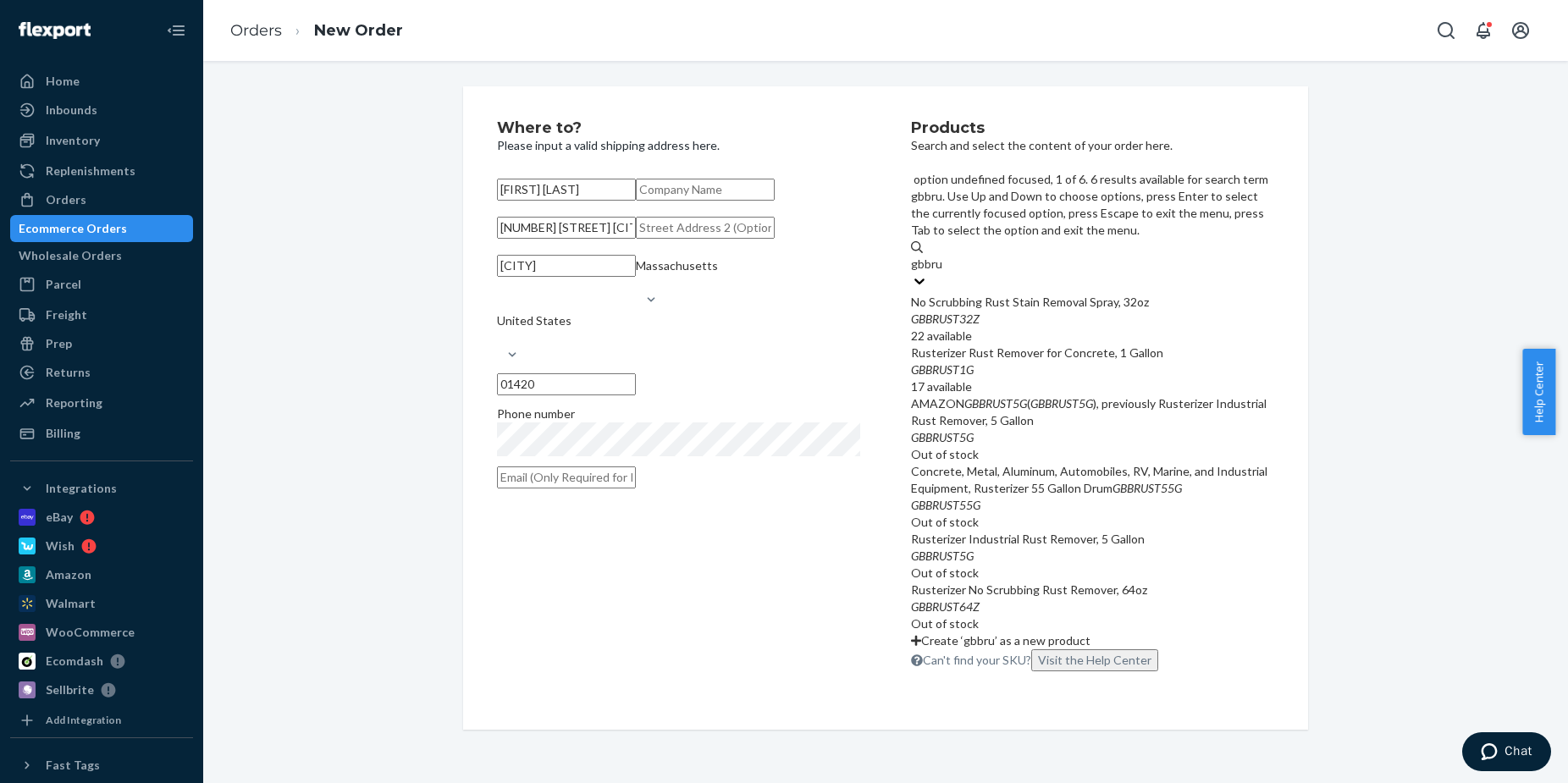 click on "GBBRUST32Z" at bounding box center (1092, 319) 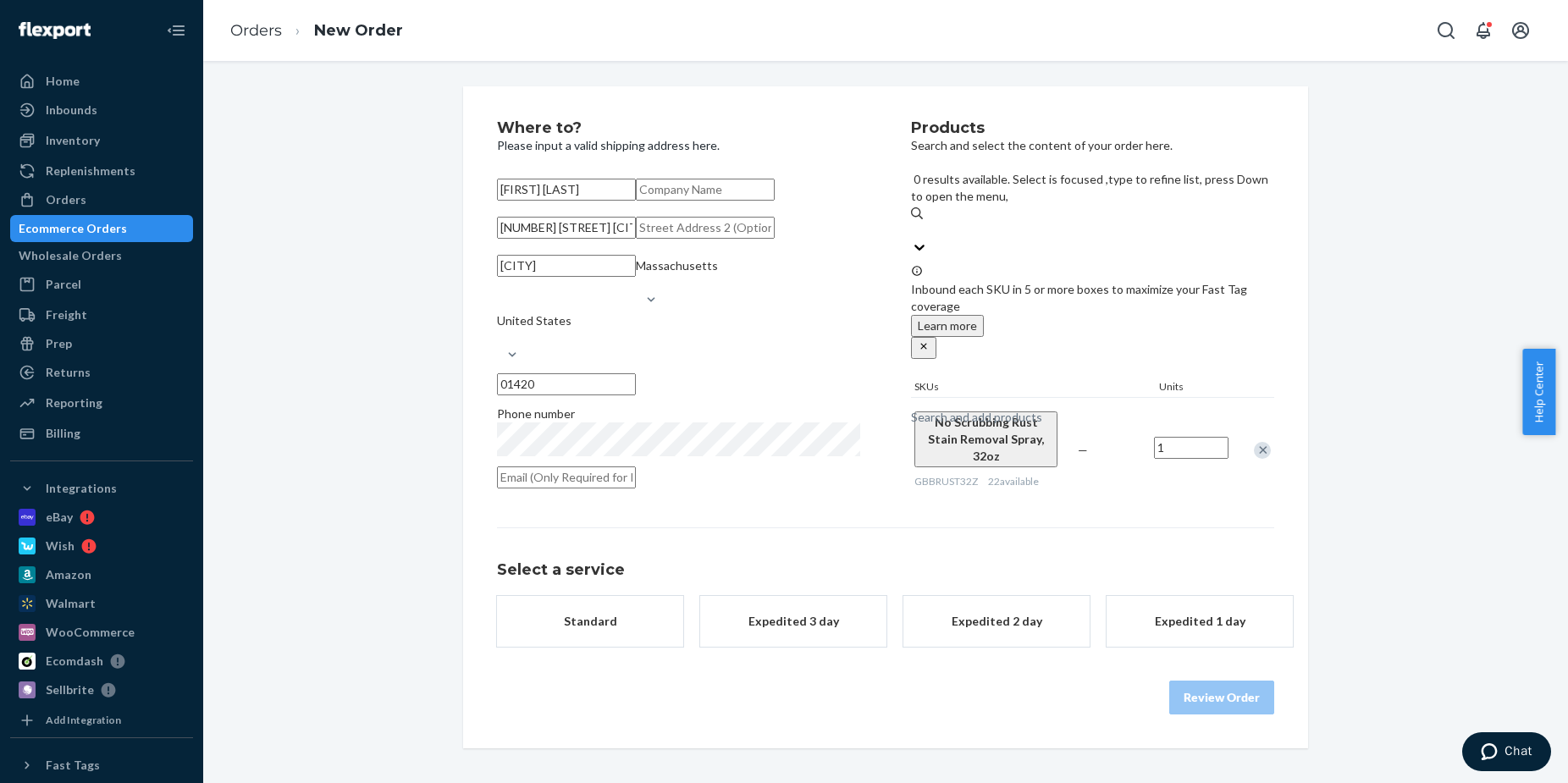 scroll, scrollTop: 39, scrollLeft: 0, axis: vertical 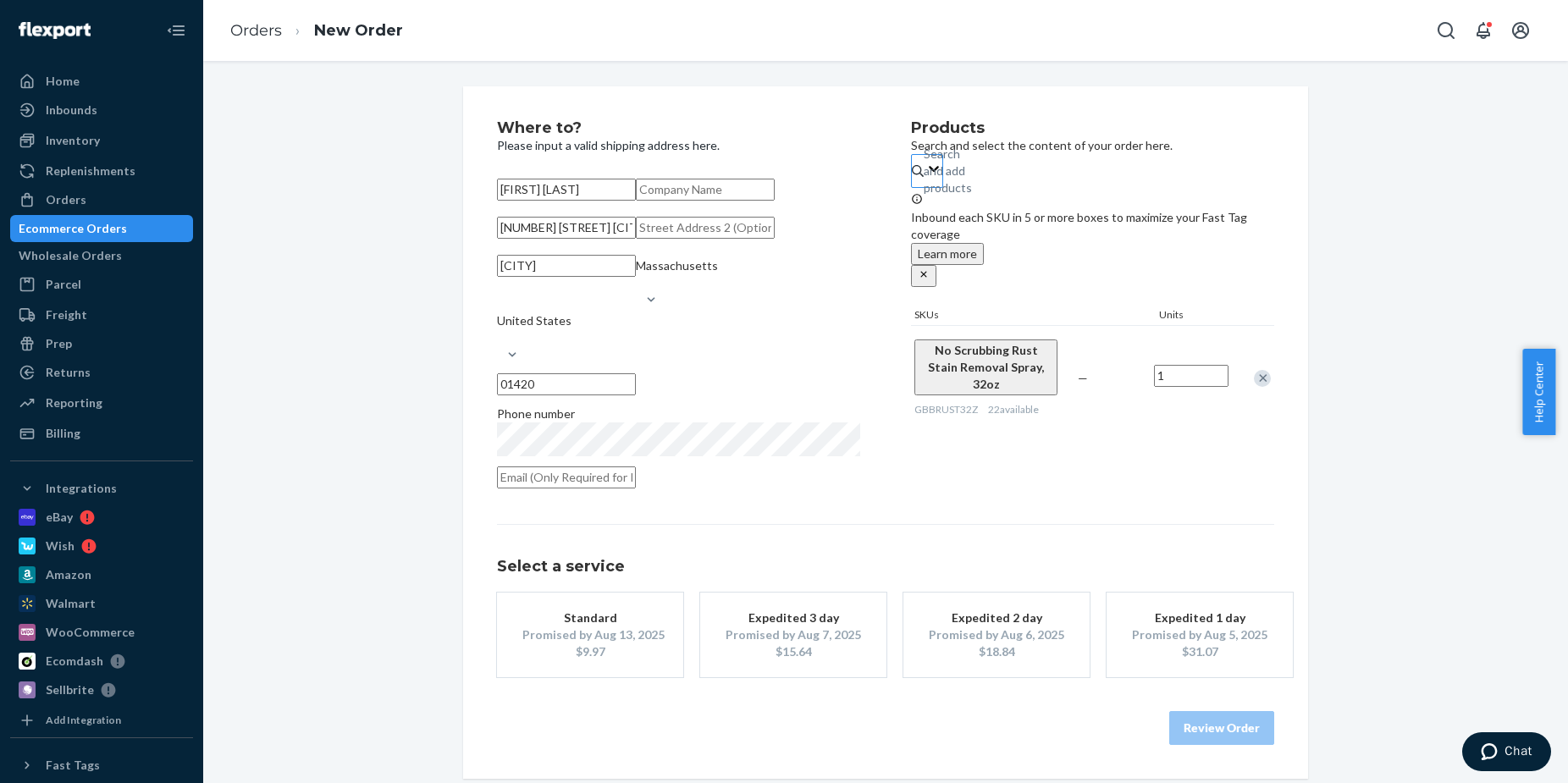 click on "Promised by Aug 13, 2025" at bounding box center [590, 635] 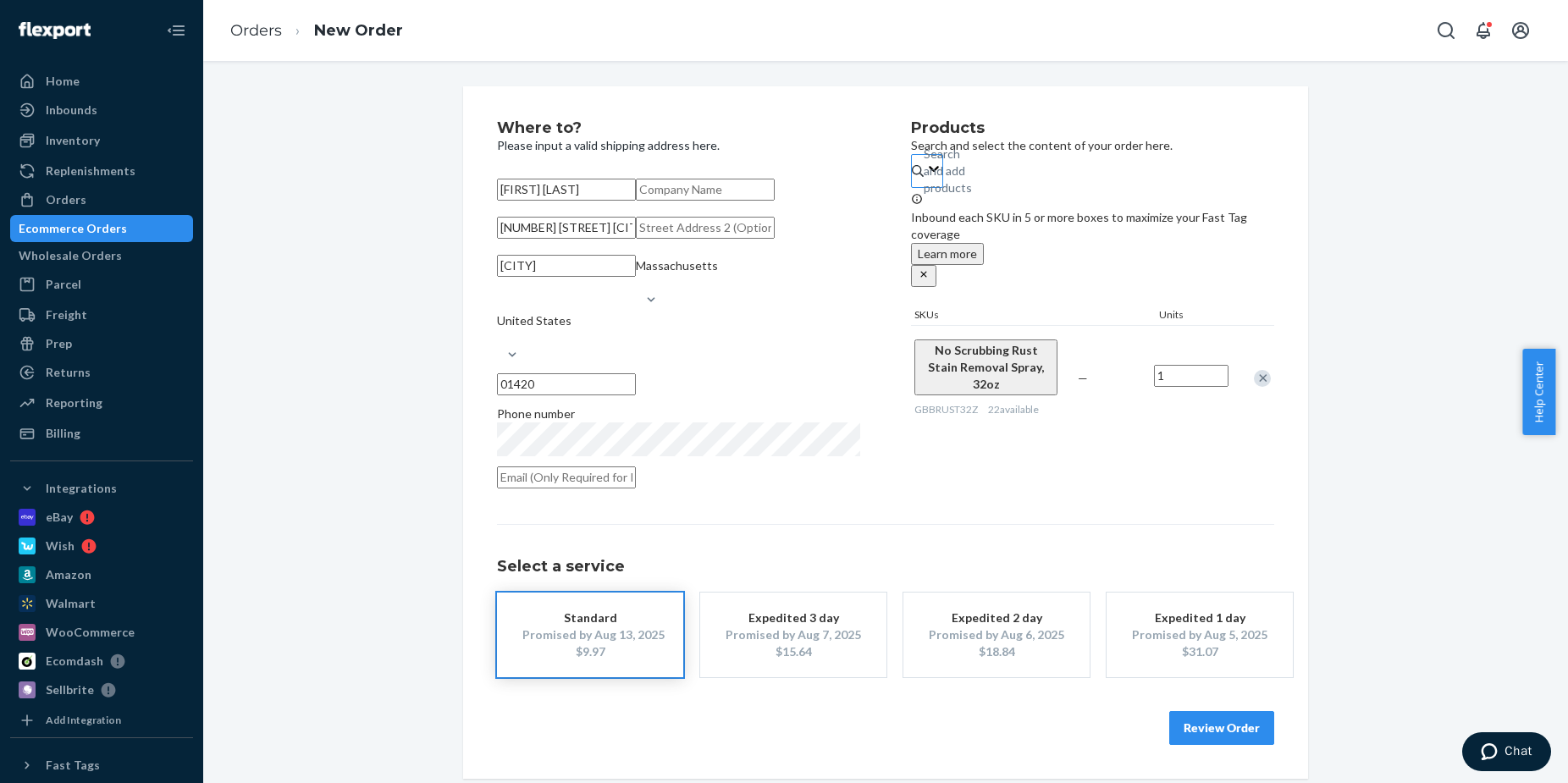 scroll, scrollTop: 73, scrollLeft: 0, axis: vertical 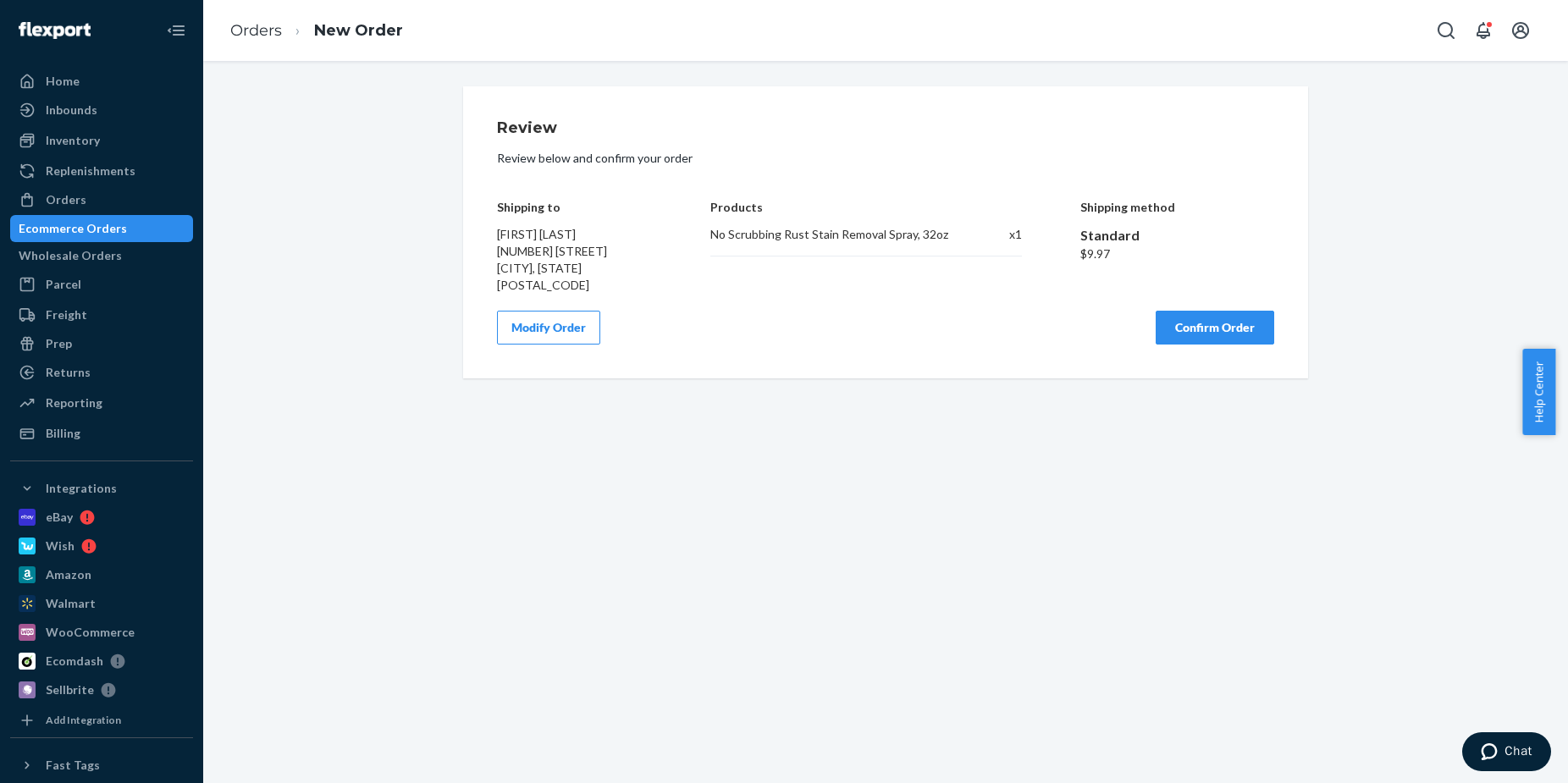 click on "Confirm Order" at bounding box center (1215, 328) 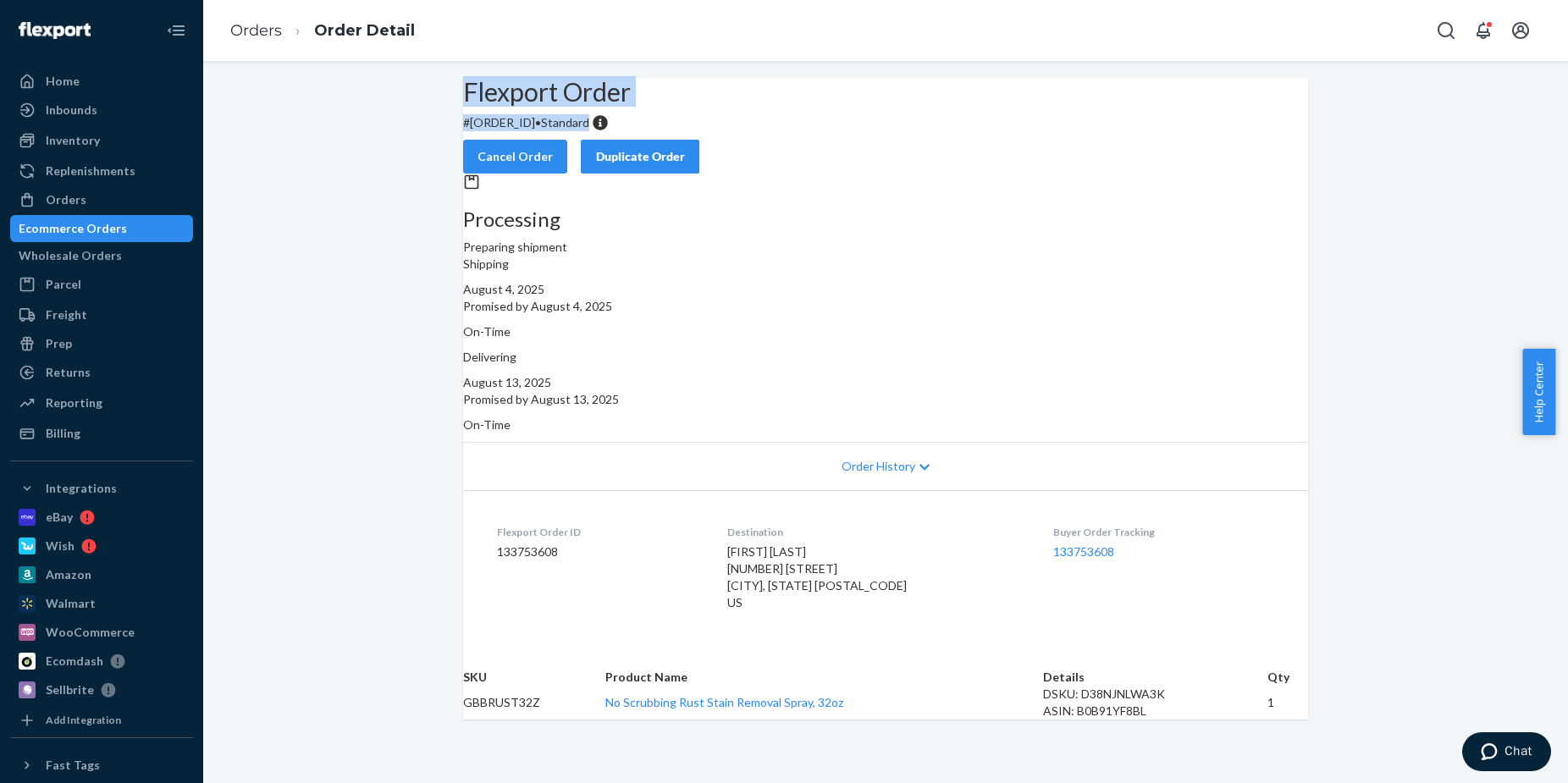 drag, startPoint x: 663, startPoint y: 174, endPoint x: 448, endPoint y: 130, distance: 219.4561 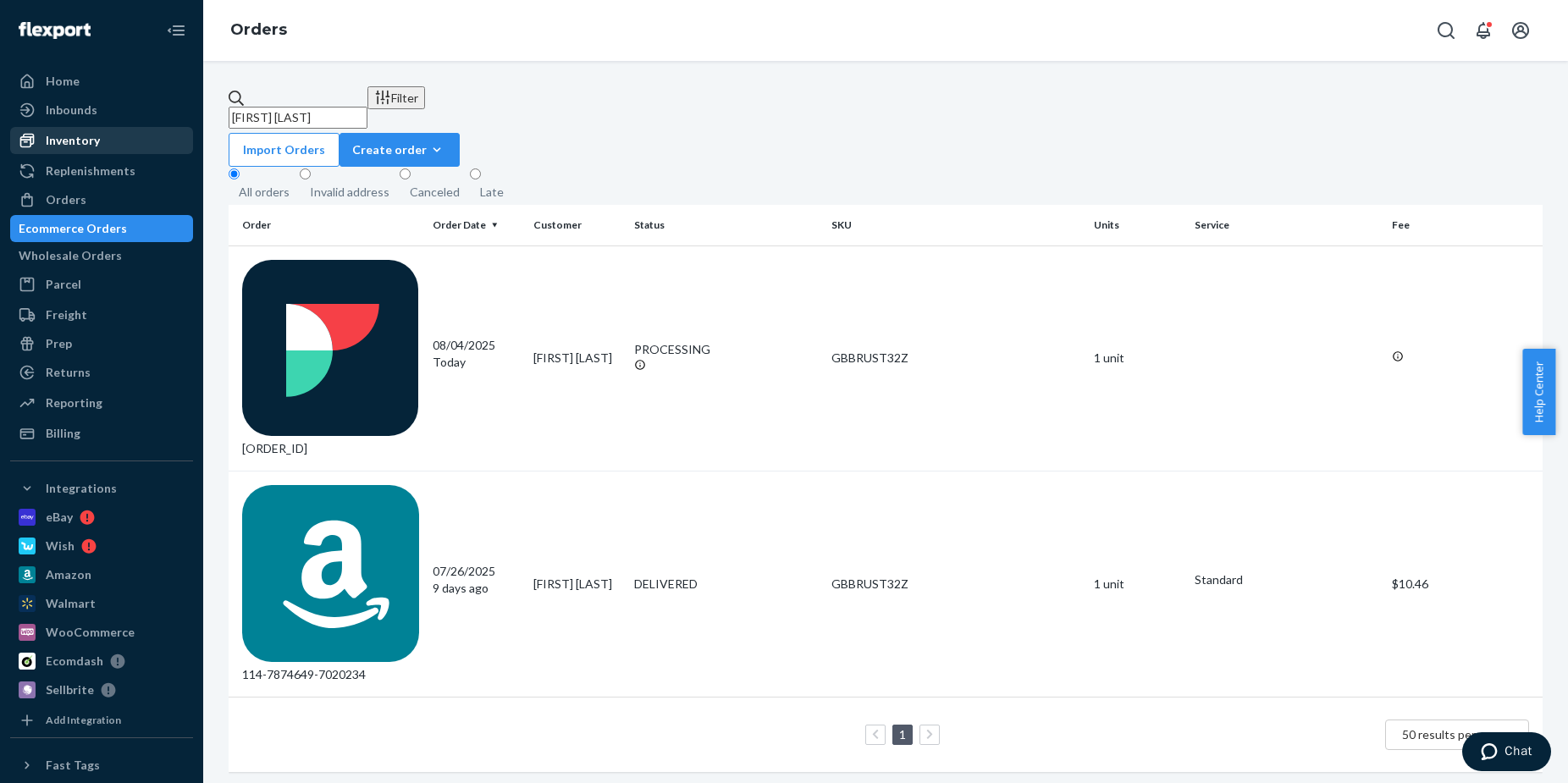 click on "Inventory" at bounding box center [102, 141] 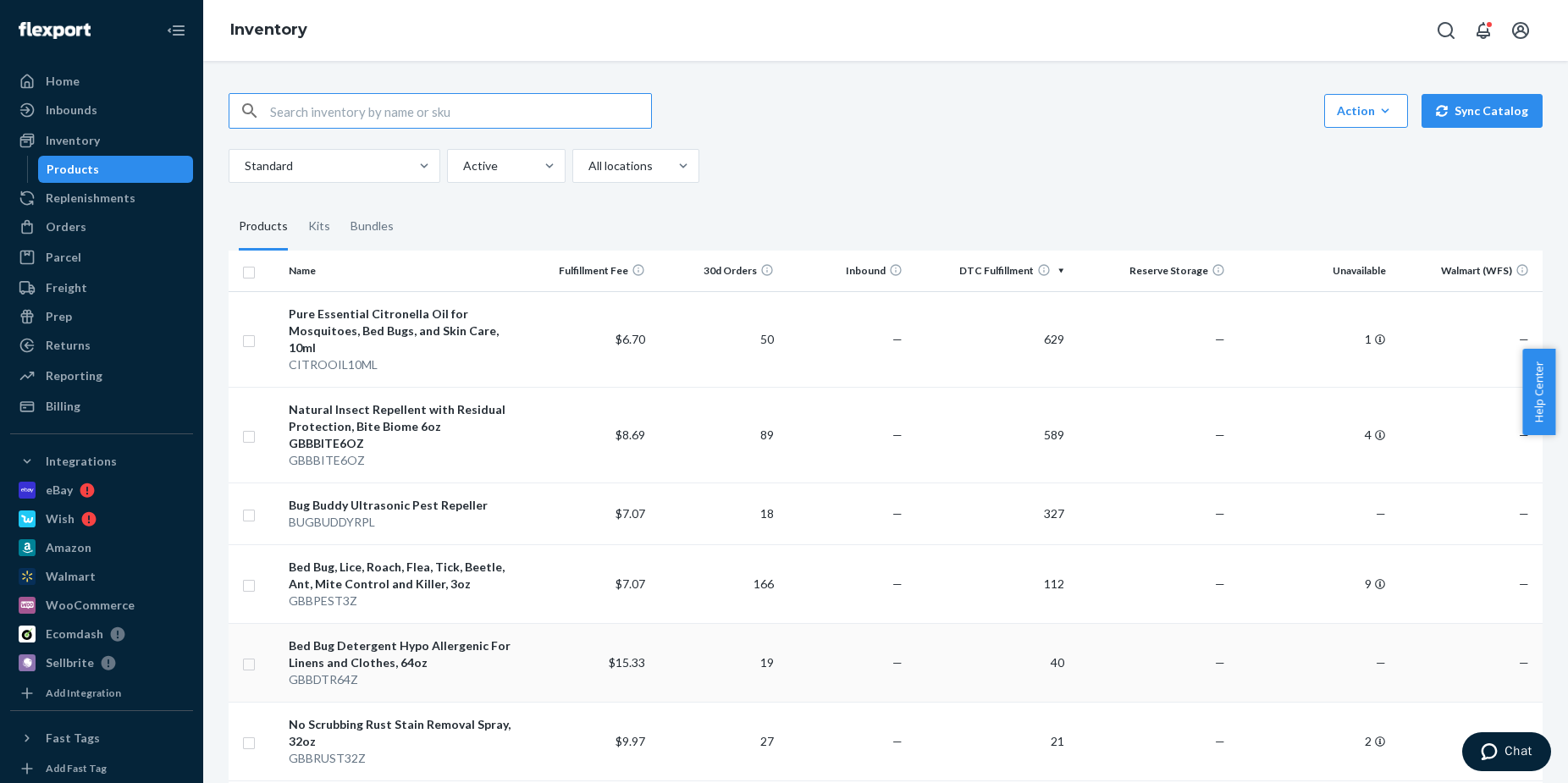scroll, scrollTop: 106, scrollLeft: 0, axis: vertical 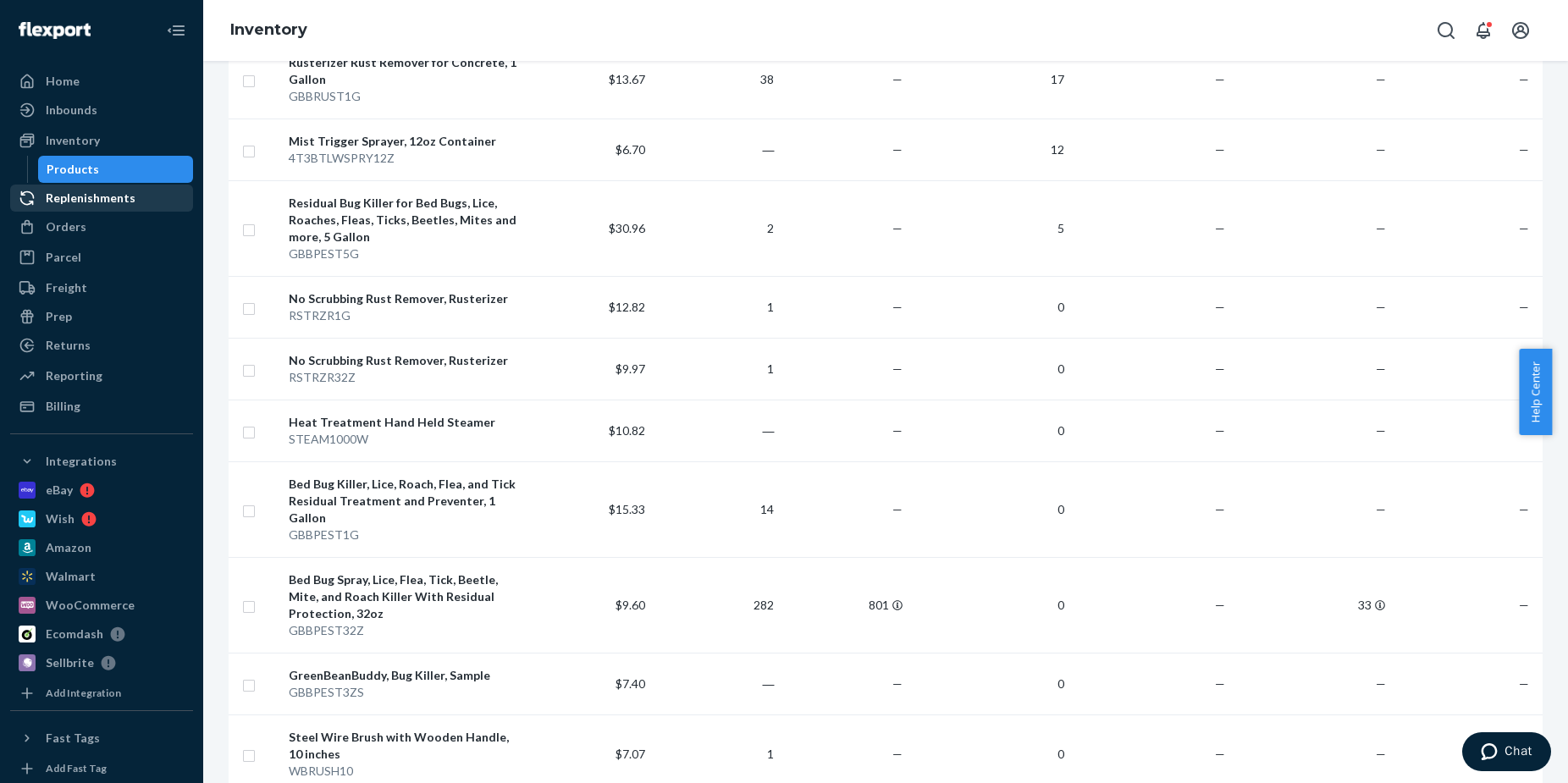 drag, startPoint x: 69, startPoint y: 218, endPoint x: 105, endPoint y: 202, distance: 39.39543 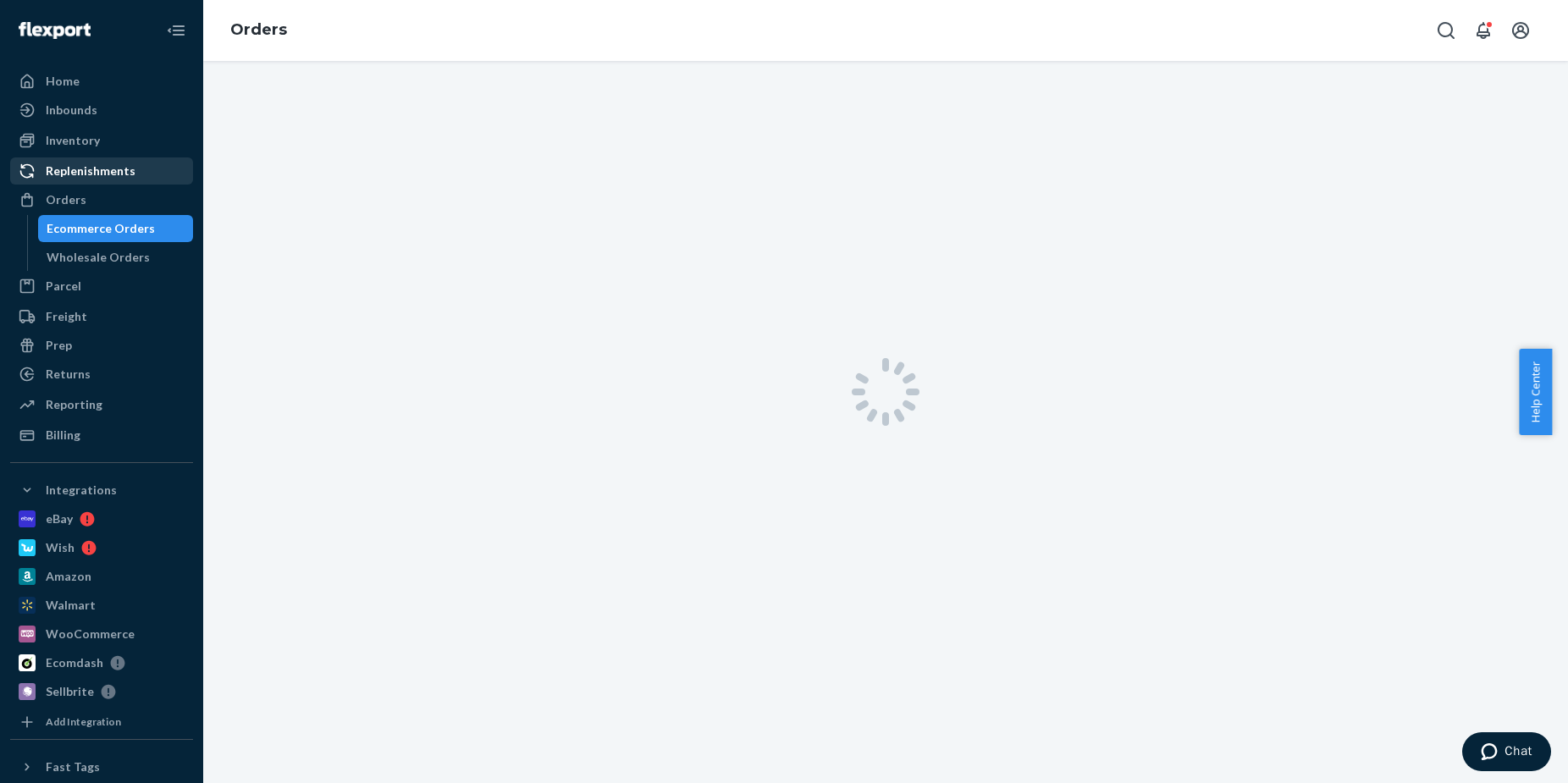 scroll, scrollTop: 0, scrollLeft: 0, axis: both 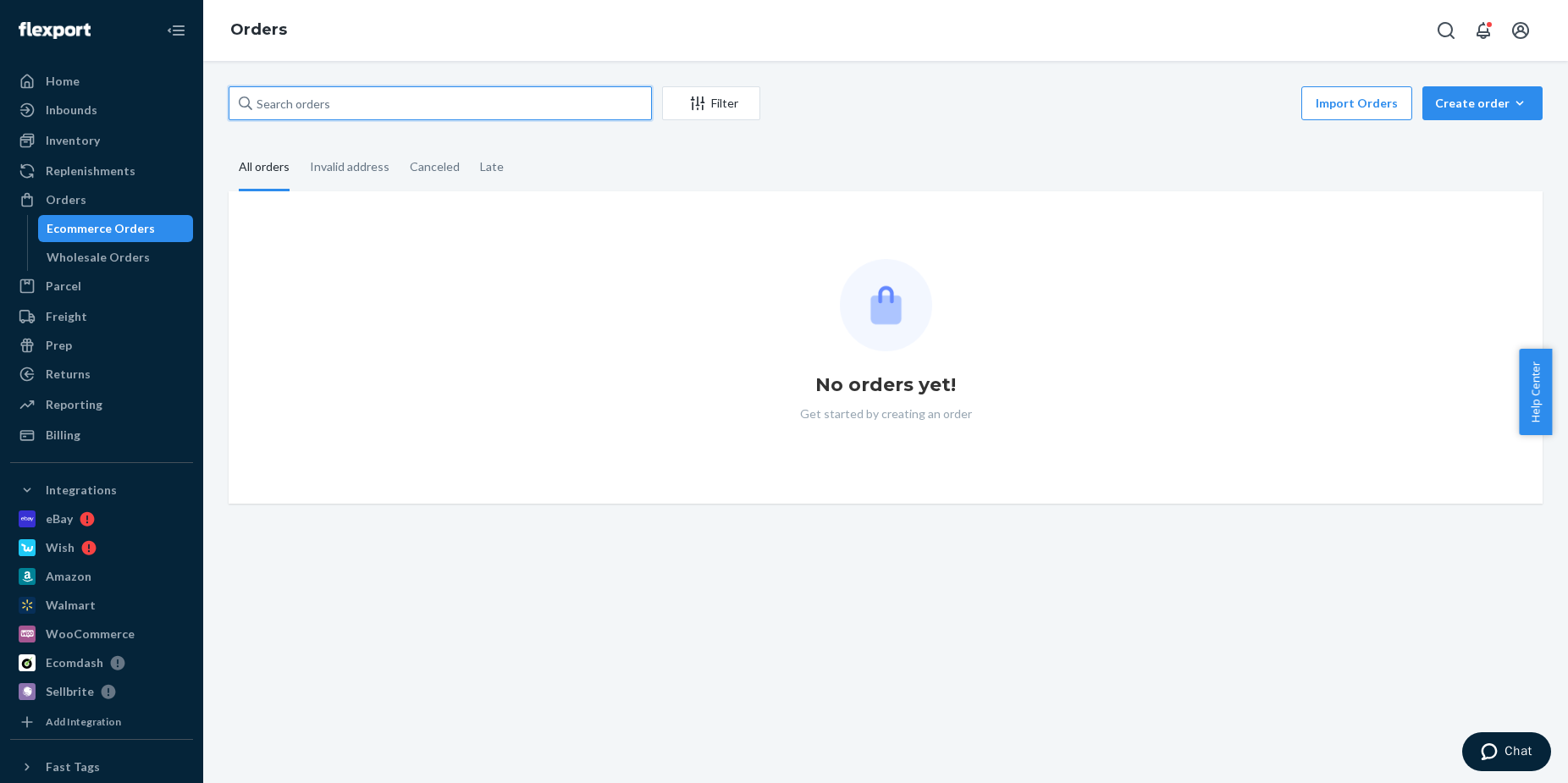 click at bounding box center (440, 103) 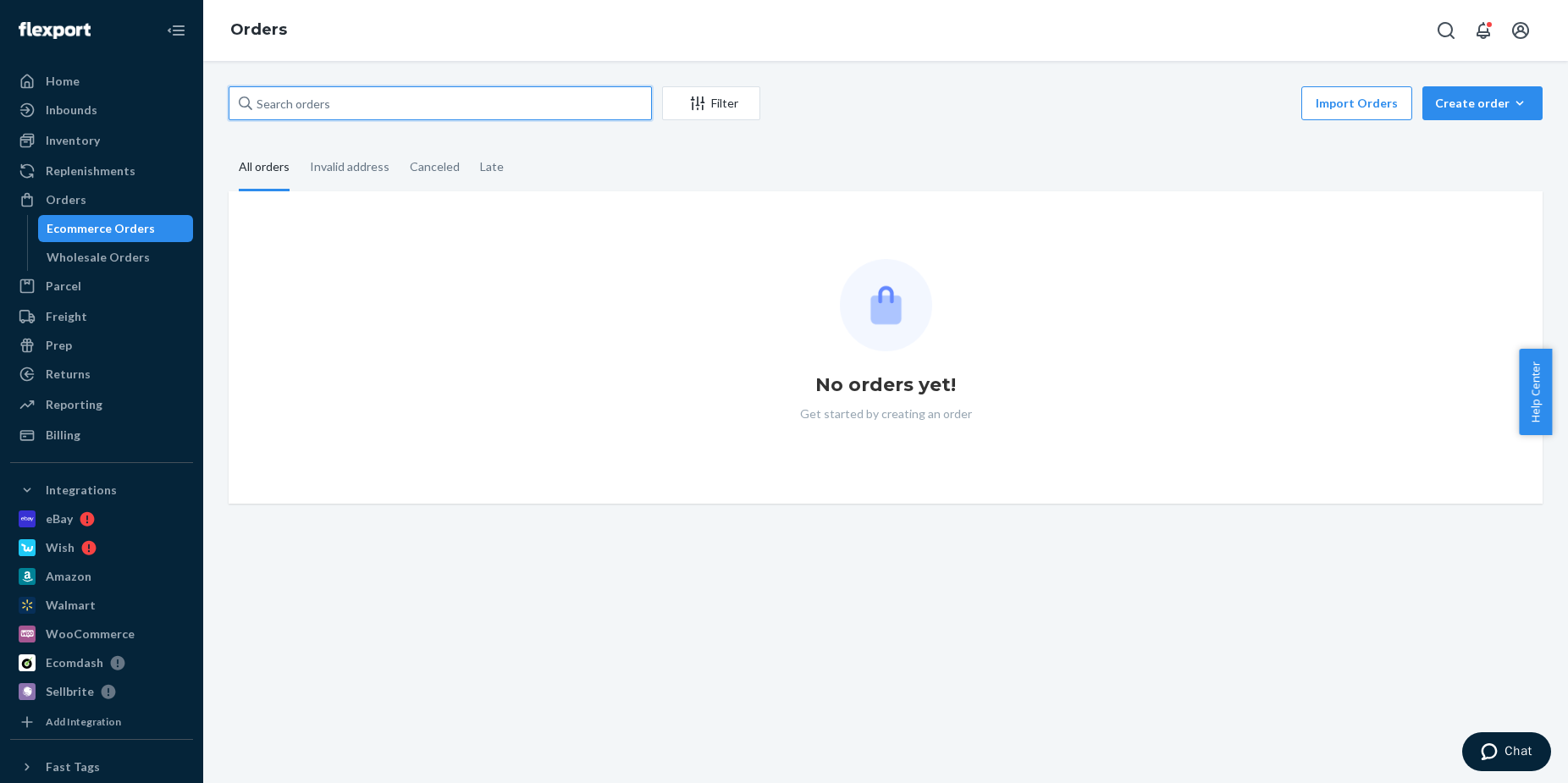 paste on "Diana Marczak" 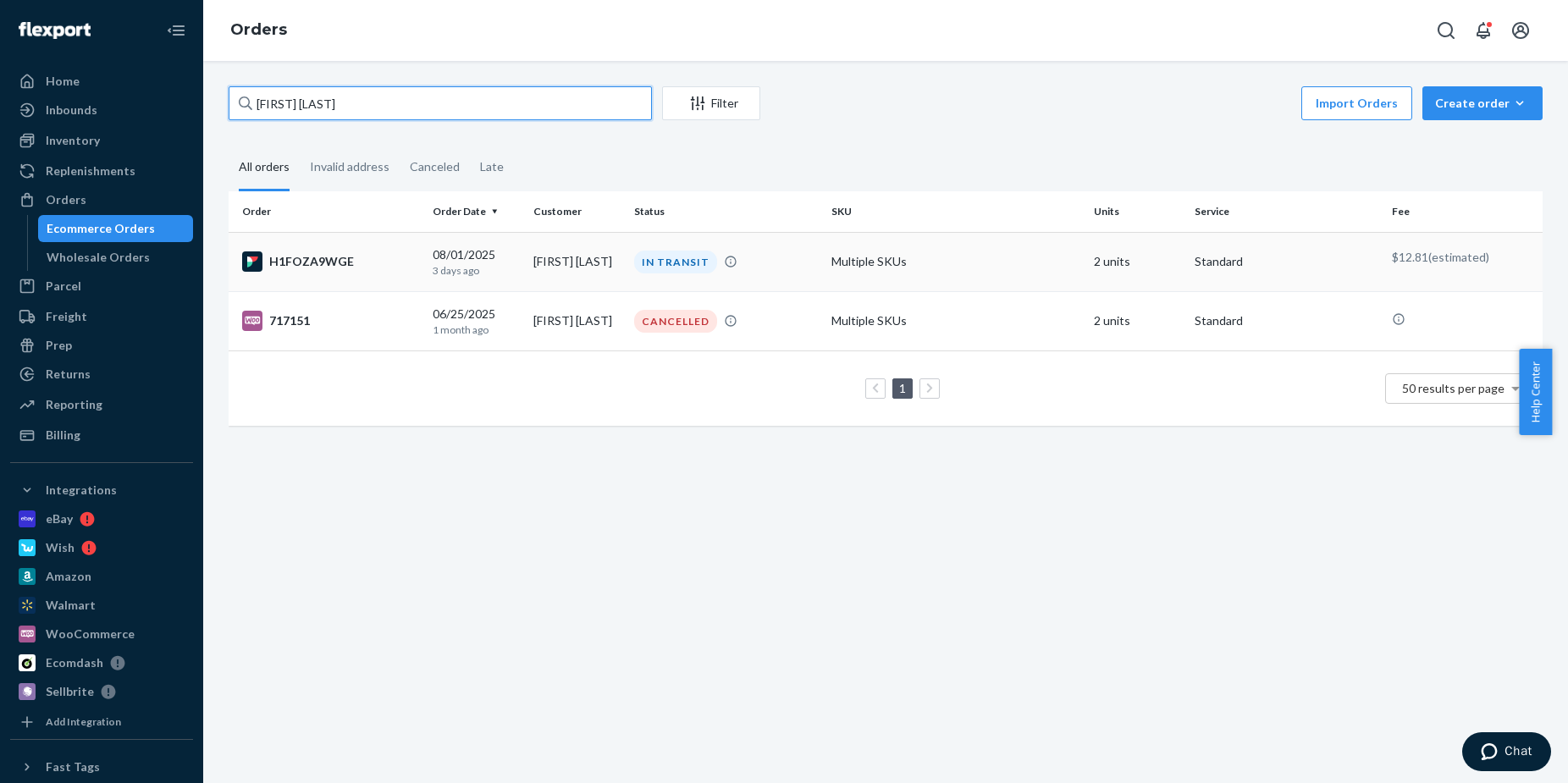 type on "Diana Marczak" 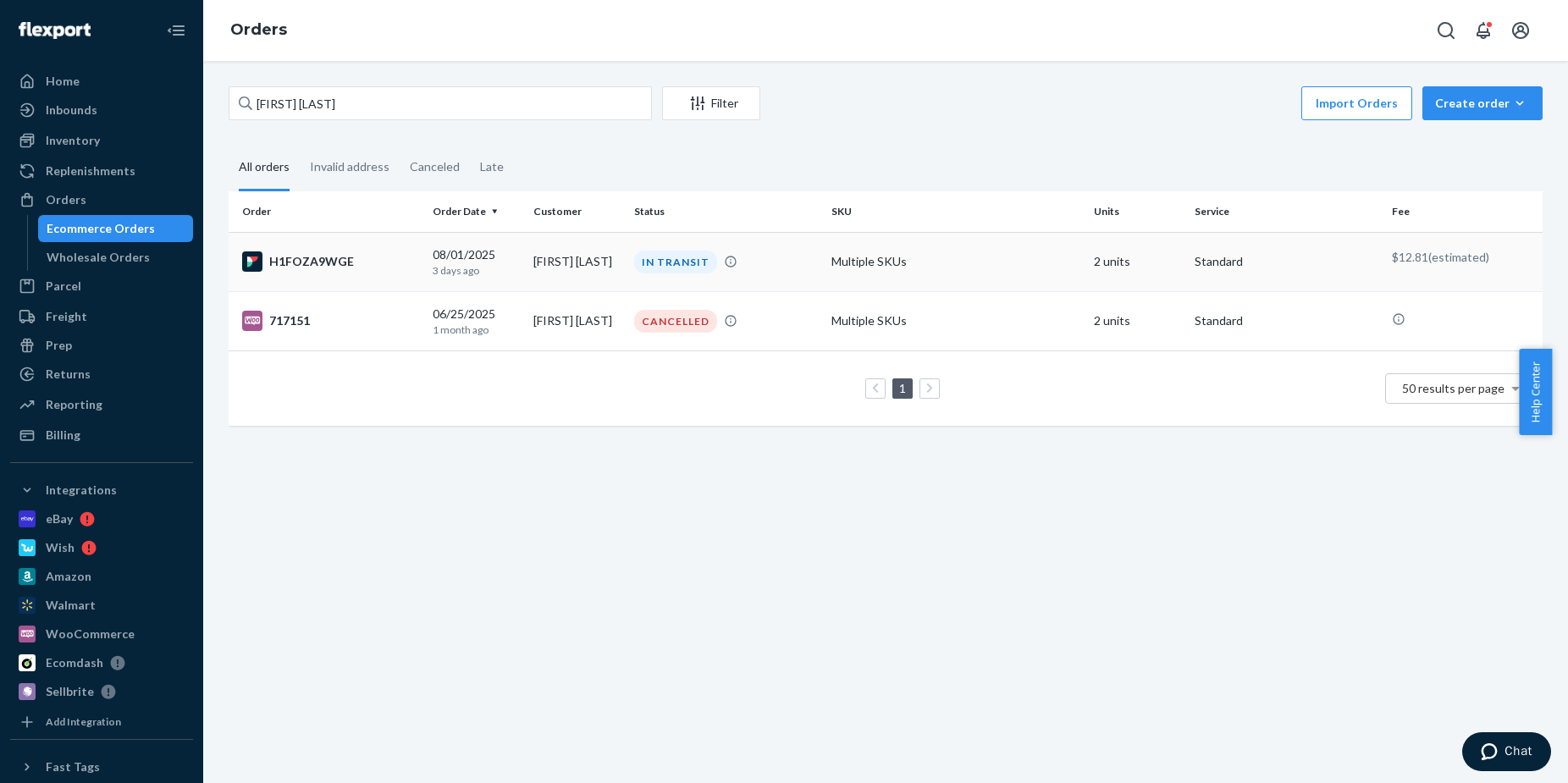 click on "H1FOZA9WGE" at bounding box center (330, 262) 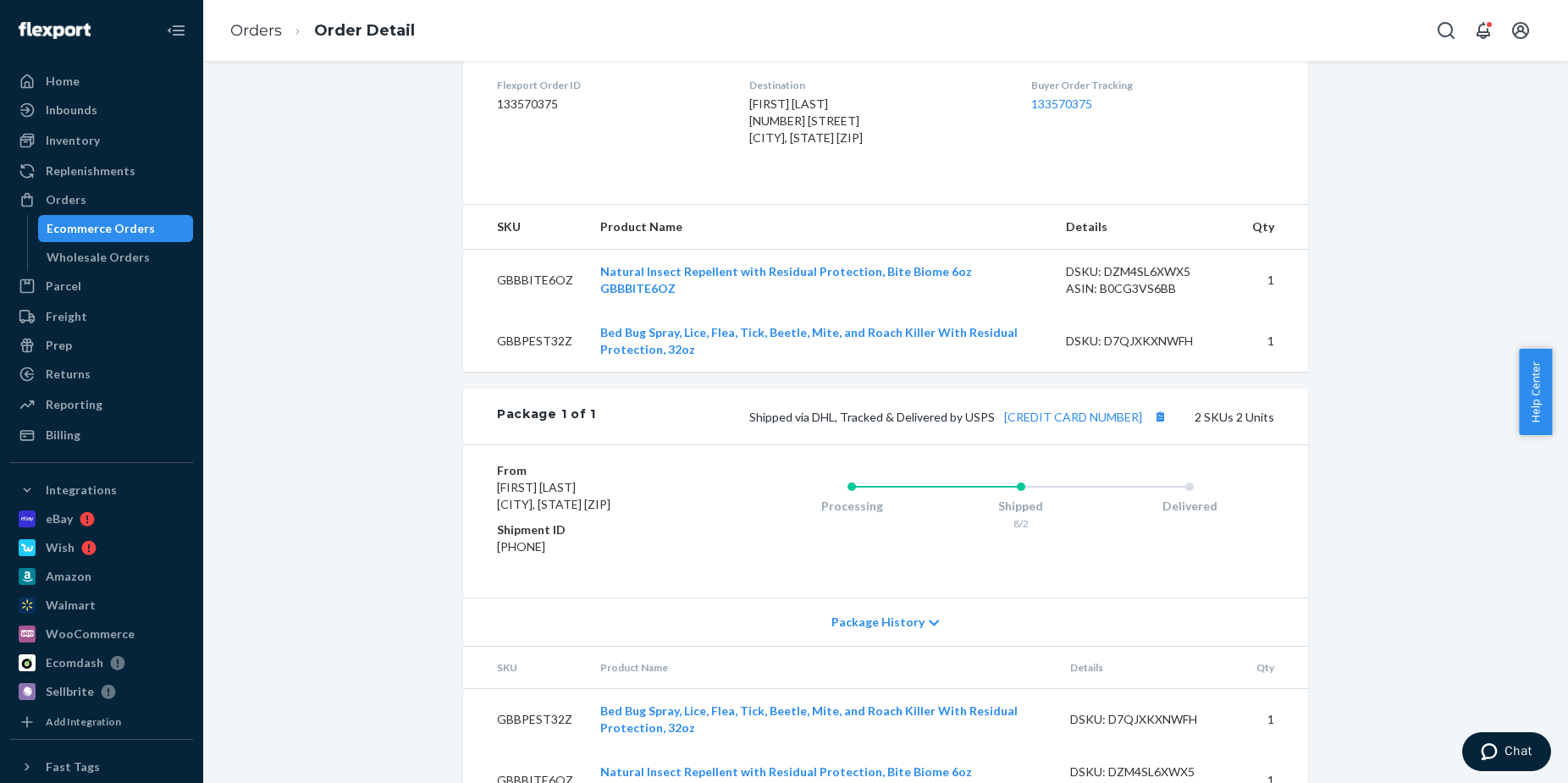 scroll, scrollTop: 495, scrollLeft: 0, axis: vertical 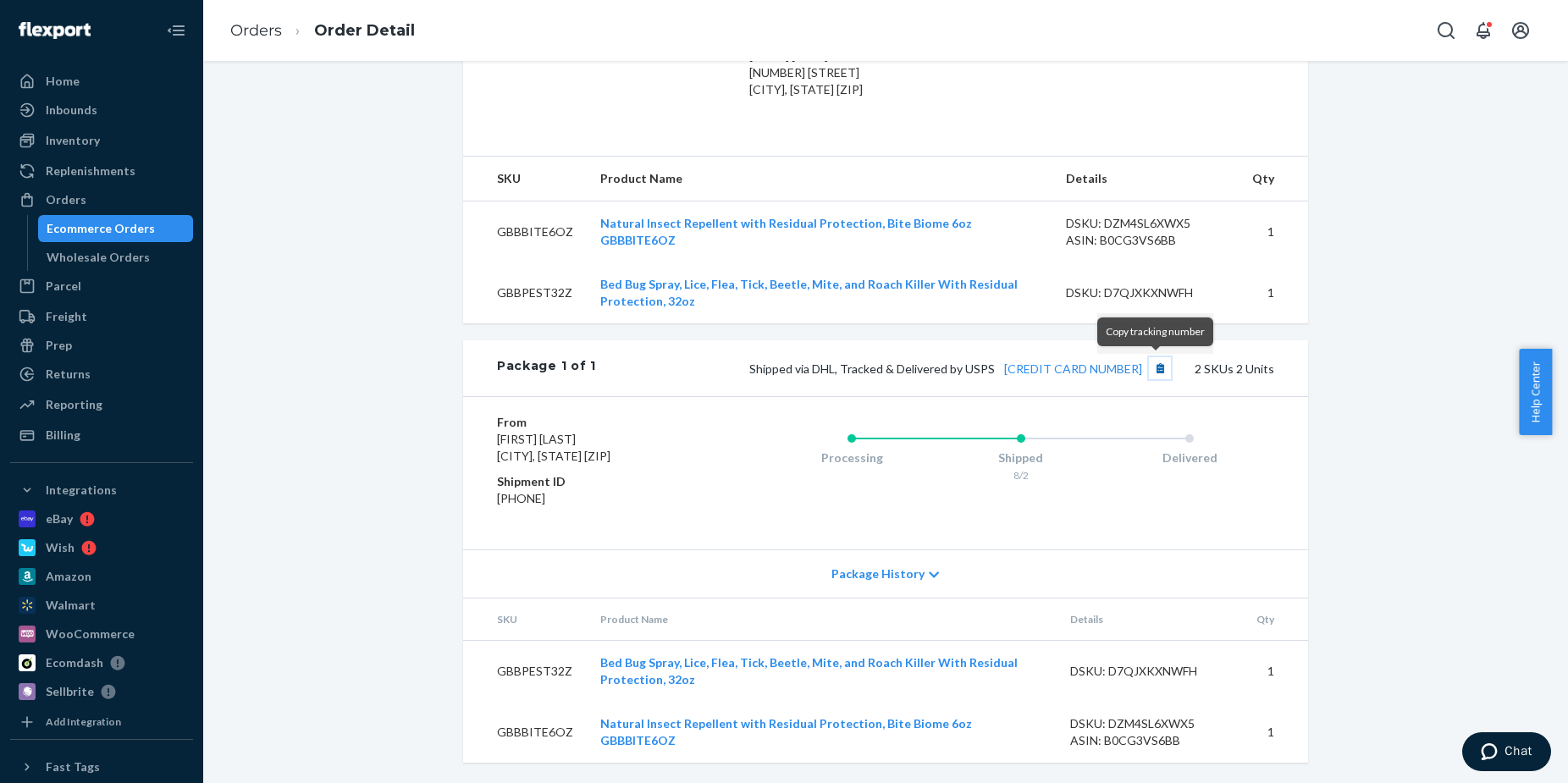 click at bounding box center (1160, 368) 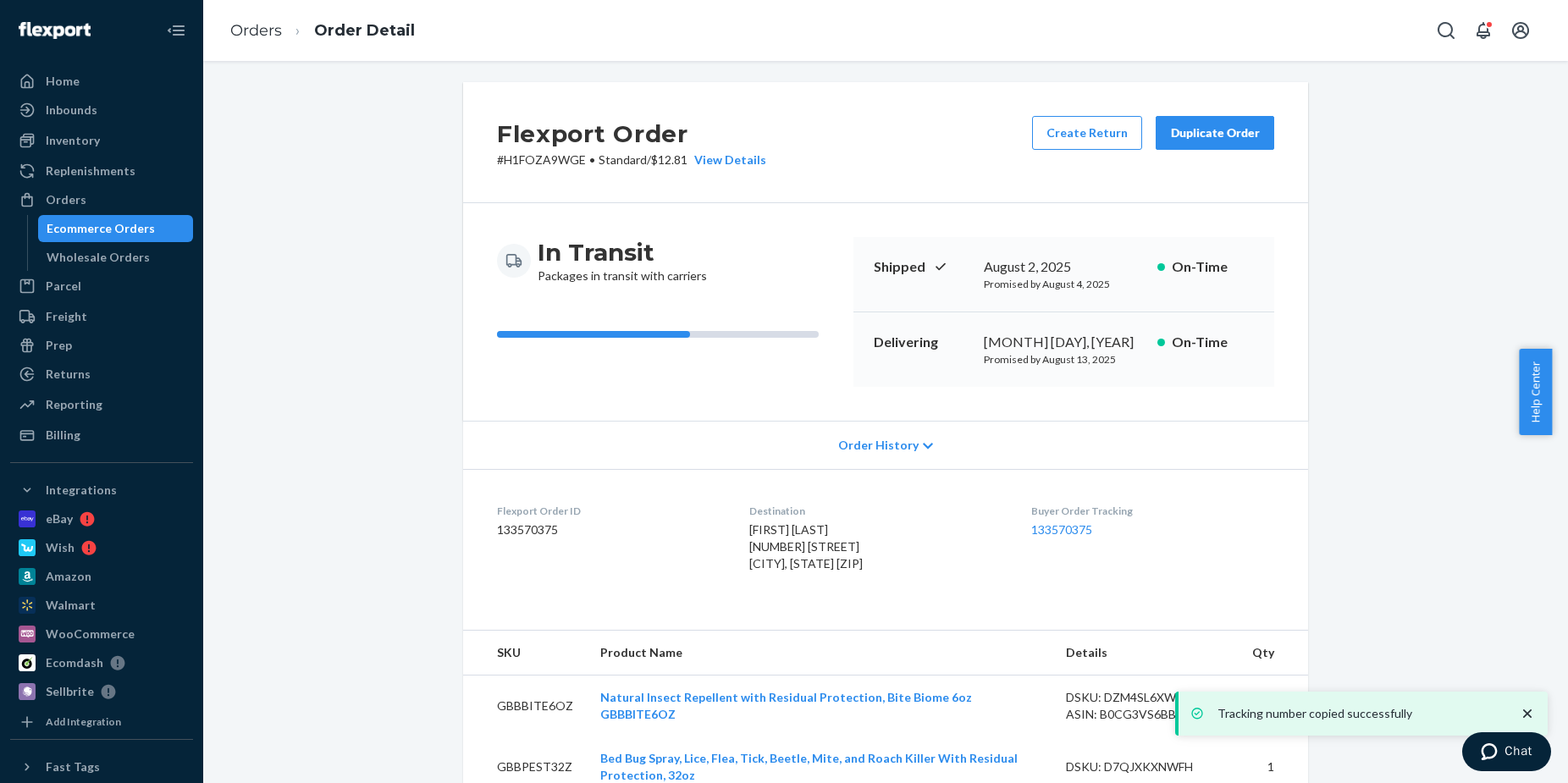 scroll, scrollTop: 0, scrollLeft: 0, axis: both 